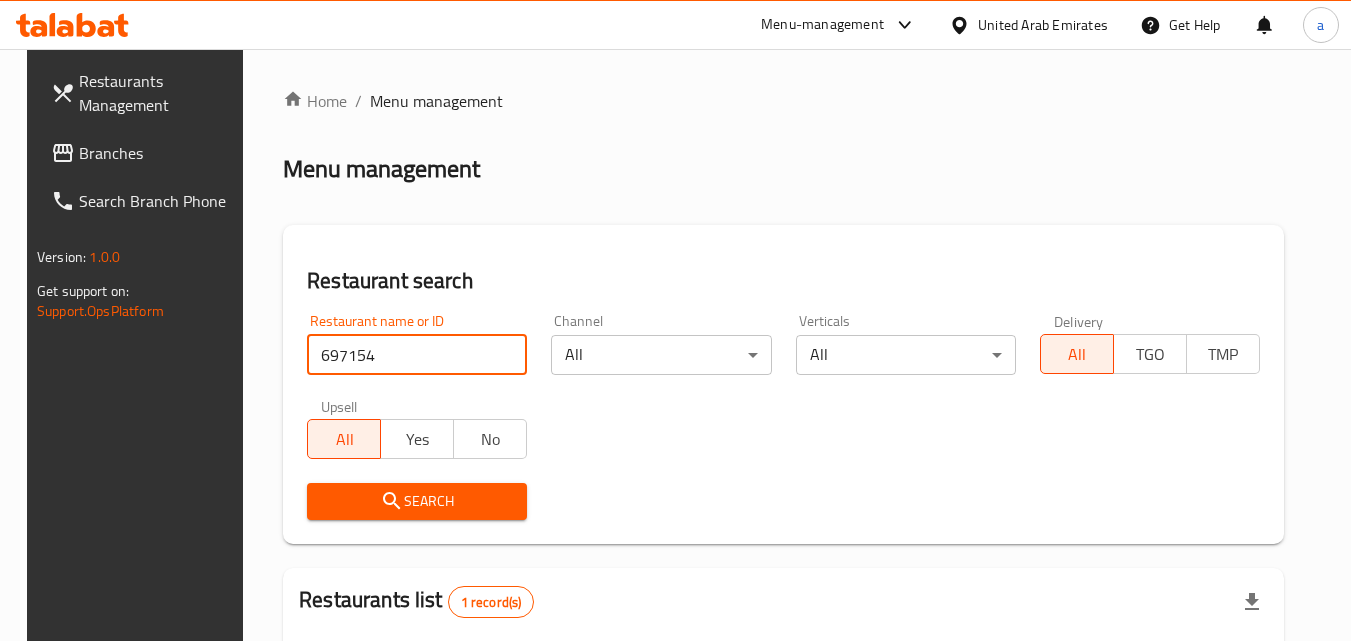 scroll, scrollTop: 251, scrollLeft: 0, axis: vertical 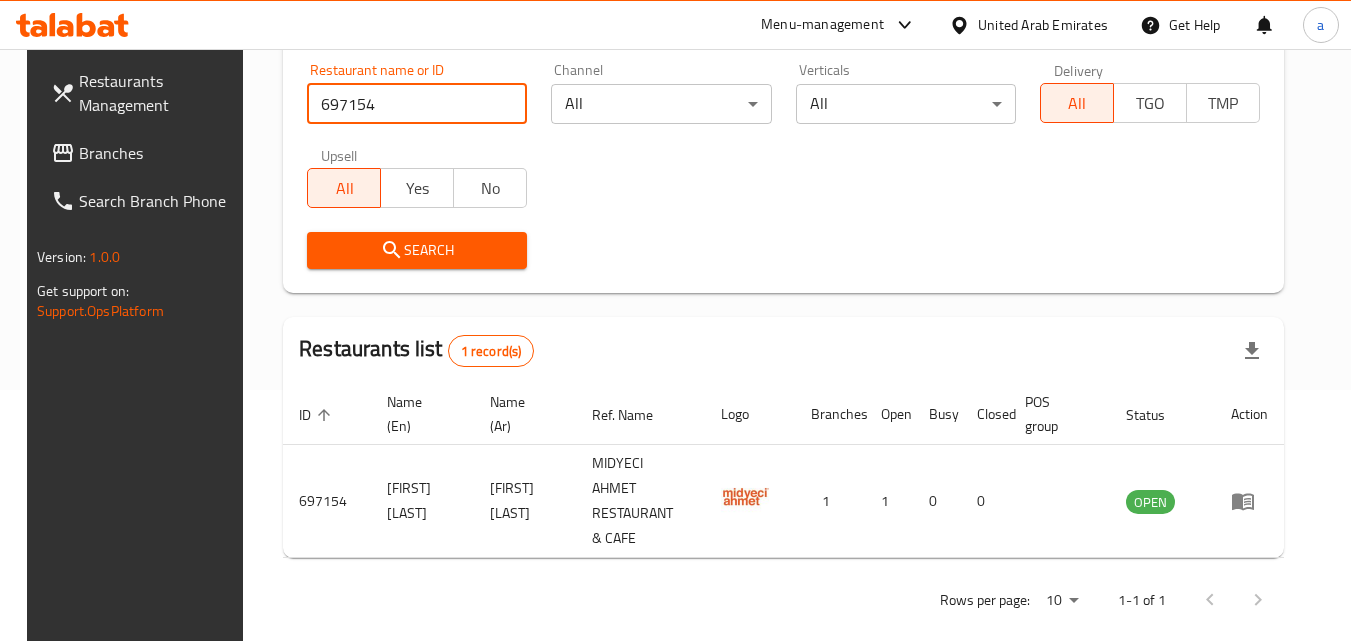 click on "Branches" at bounding box center [158, 153] 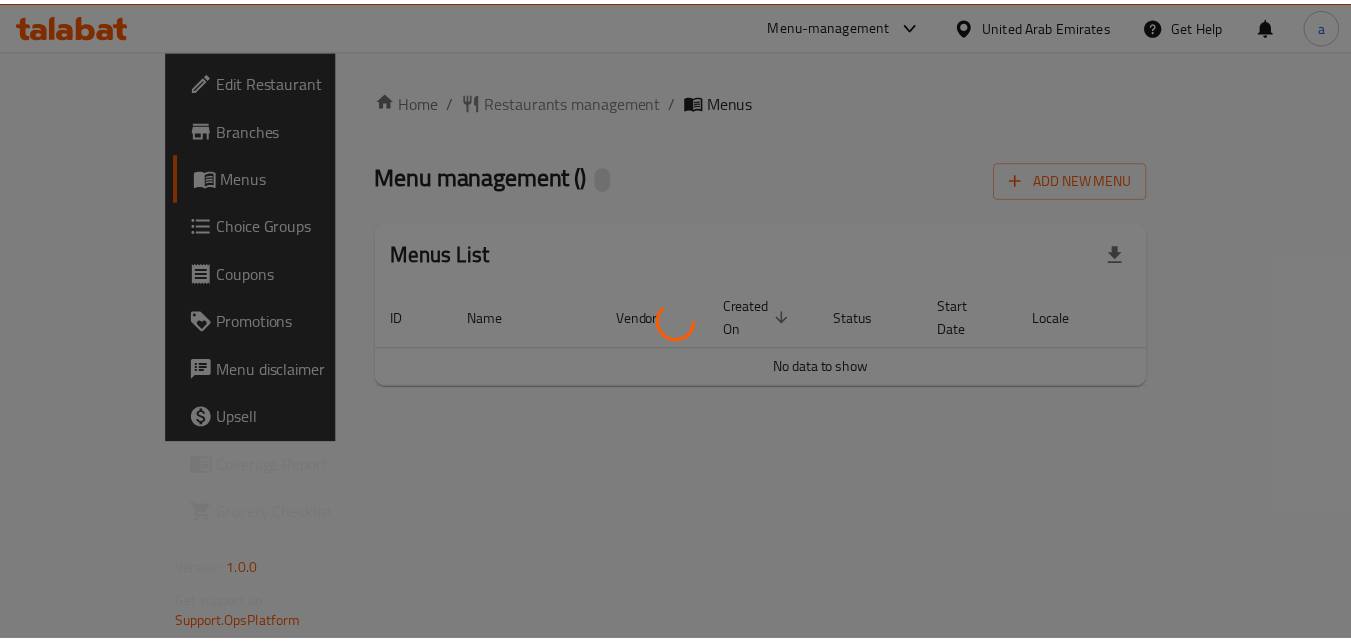 scroll, scrollTop: 0, scrollLeft: 0, axis: both 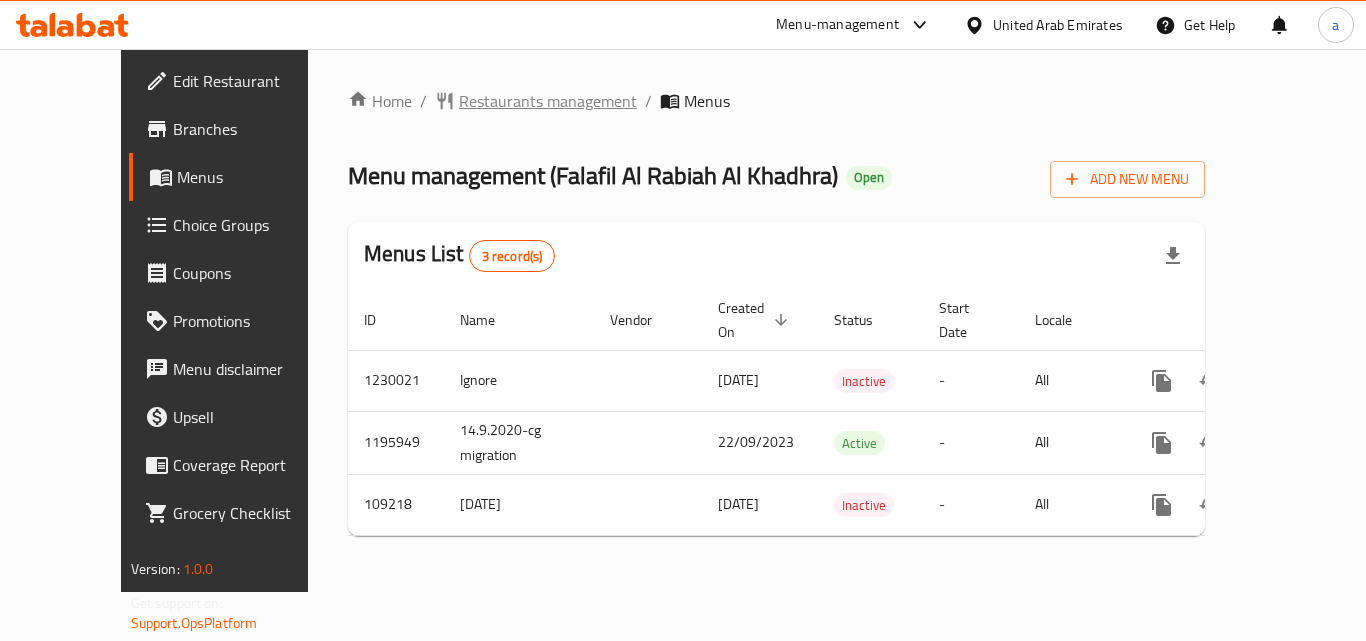 click on "Restaurants management" at bounding box center [548, 101] 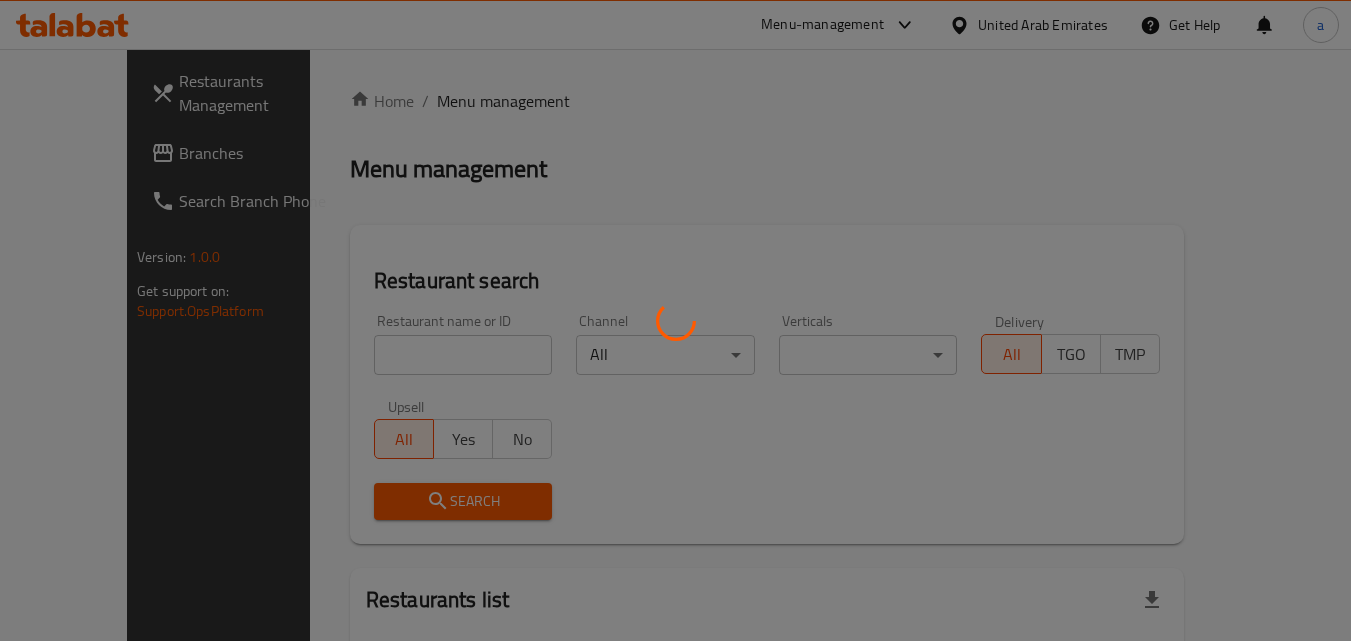 click at bounding box center (675, 320) 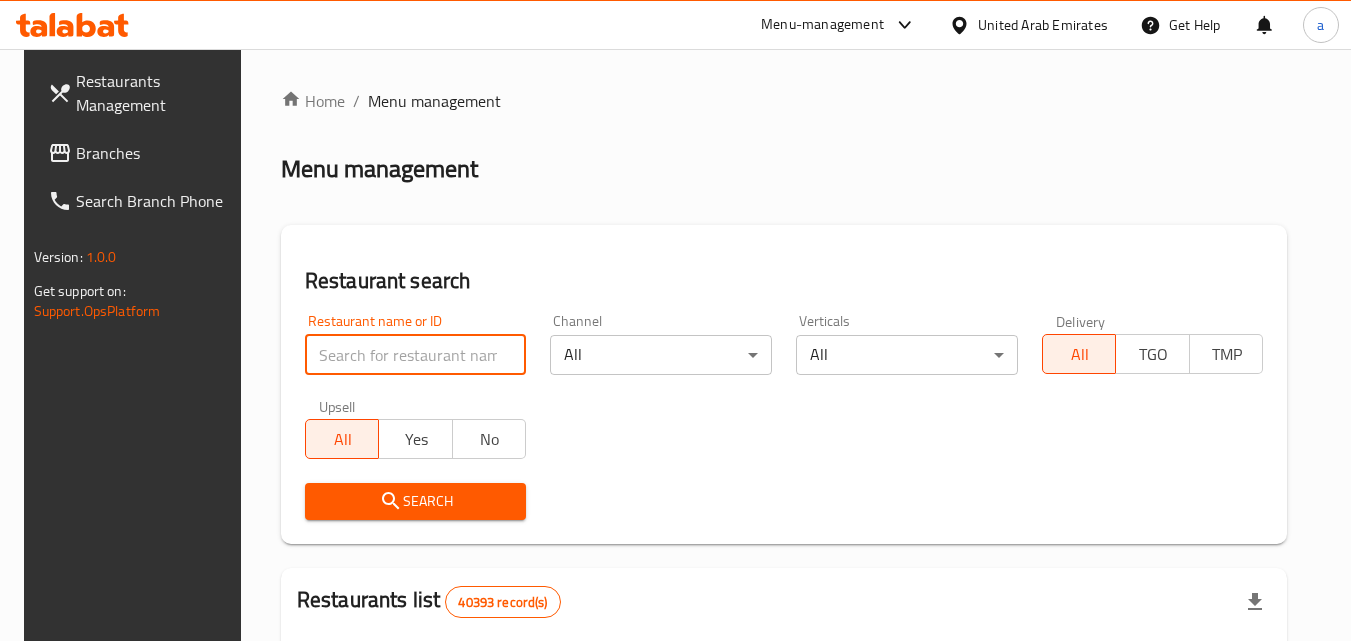 click at bounding box center (416, 355) 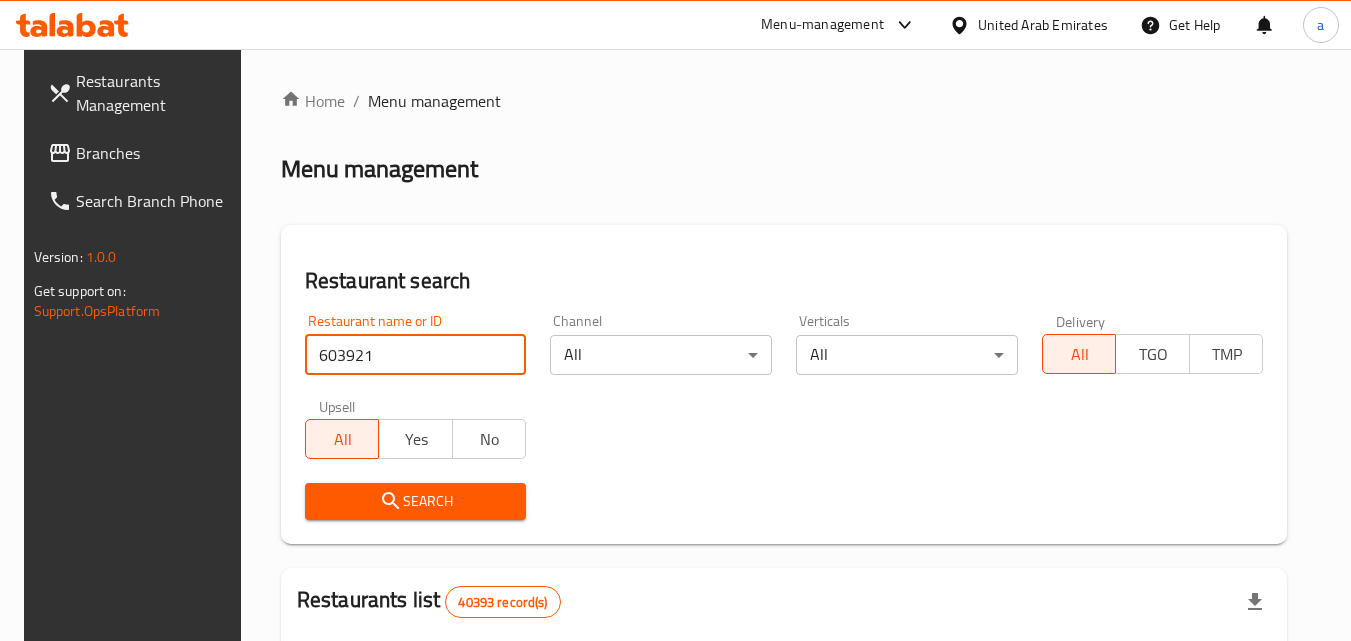 type on "603921" 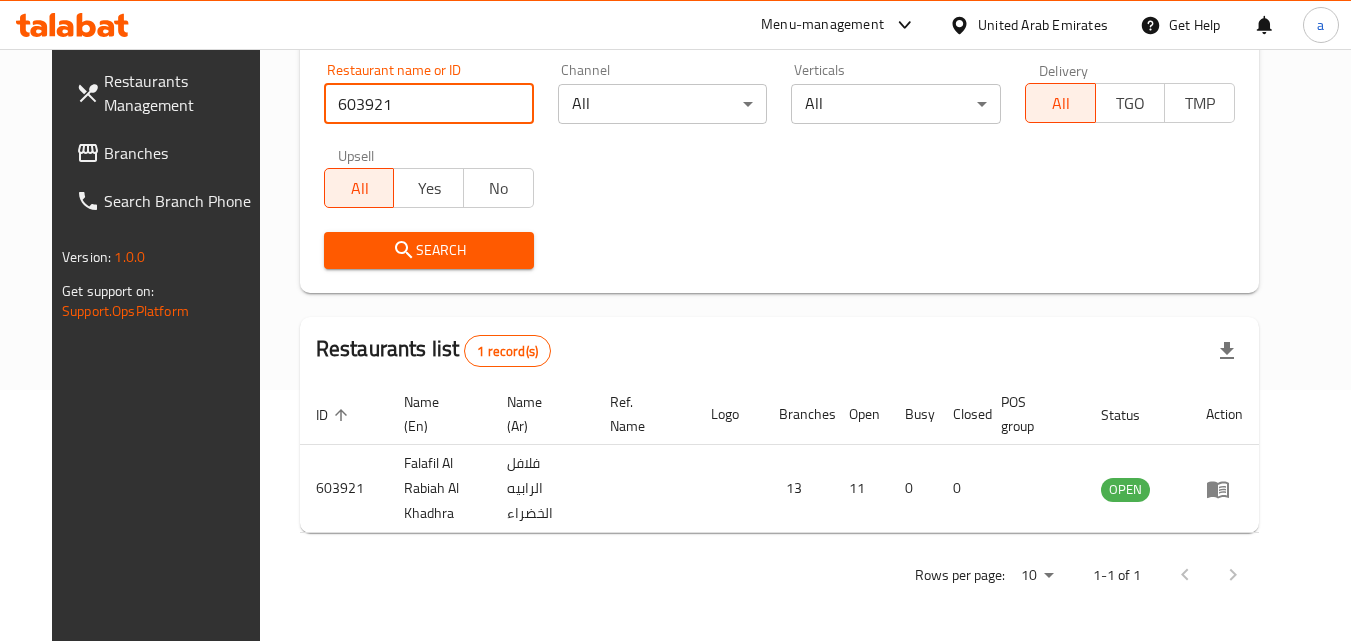 scroll, scrollTop: 234, scrollLeft: 0, axis: vertical 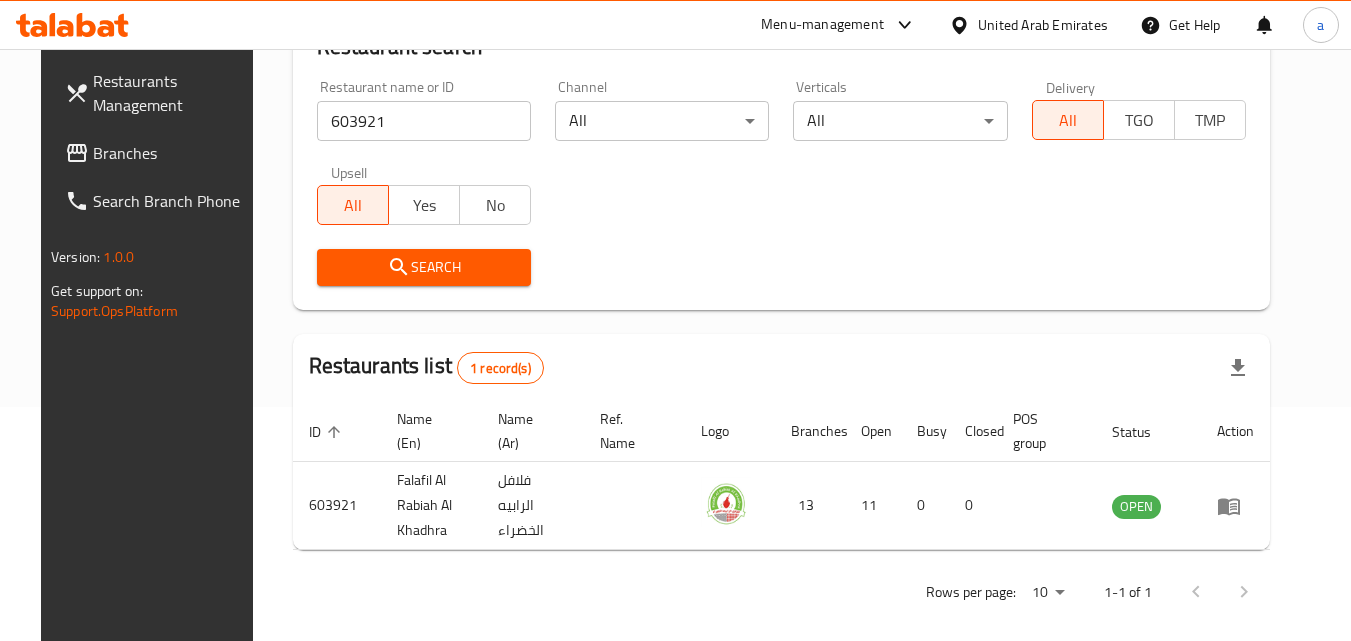 click on "Branches" at bounding box center (172, 153) 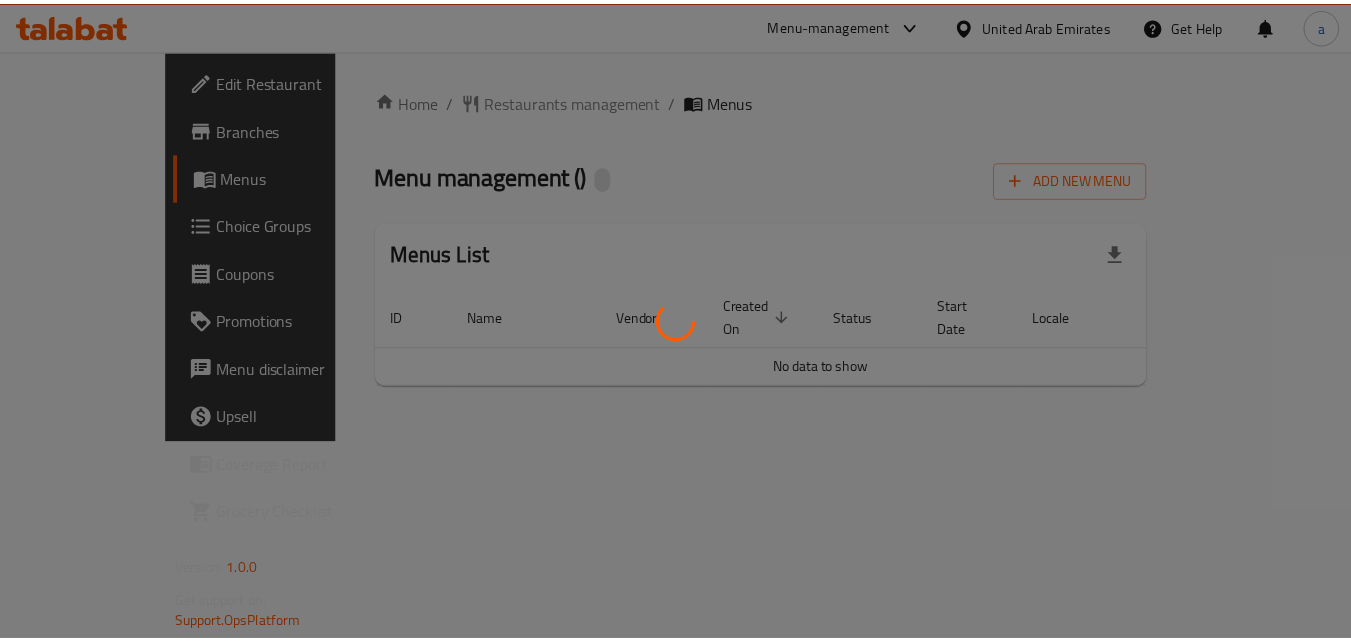 scroll, scrollTop: 0, scrollLeft: 0, axis: both 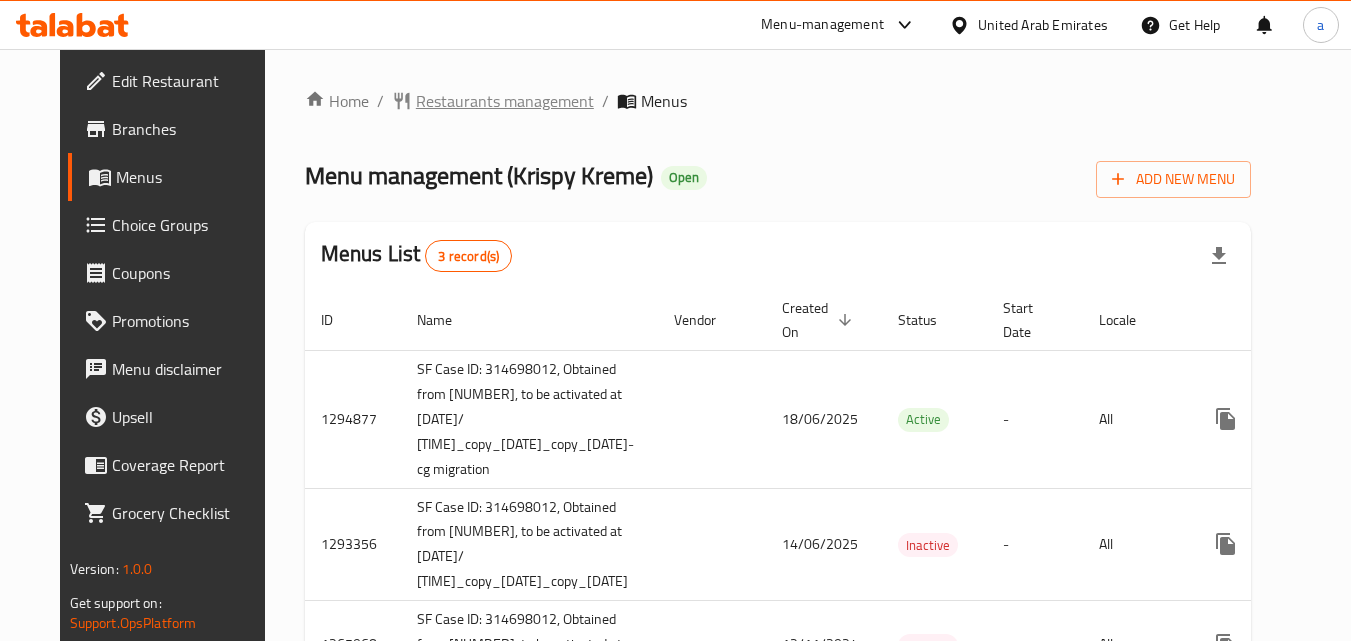 click on "Restaurants management" at bounding box center (505, 101) 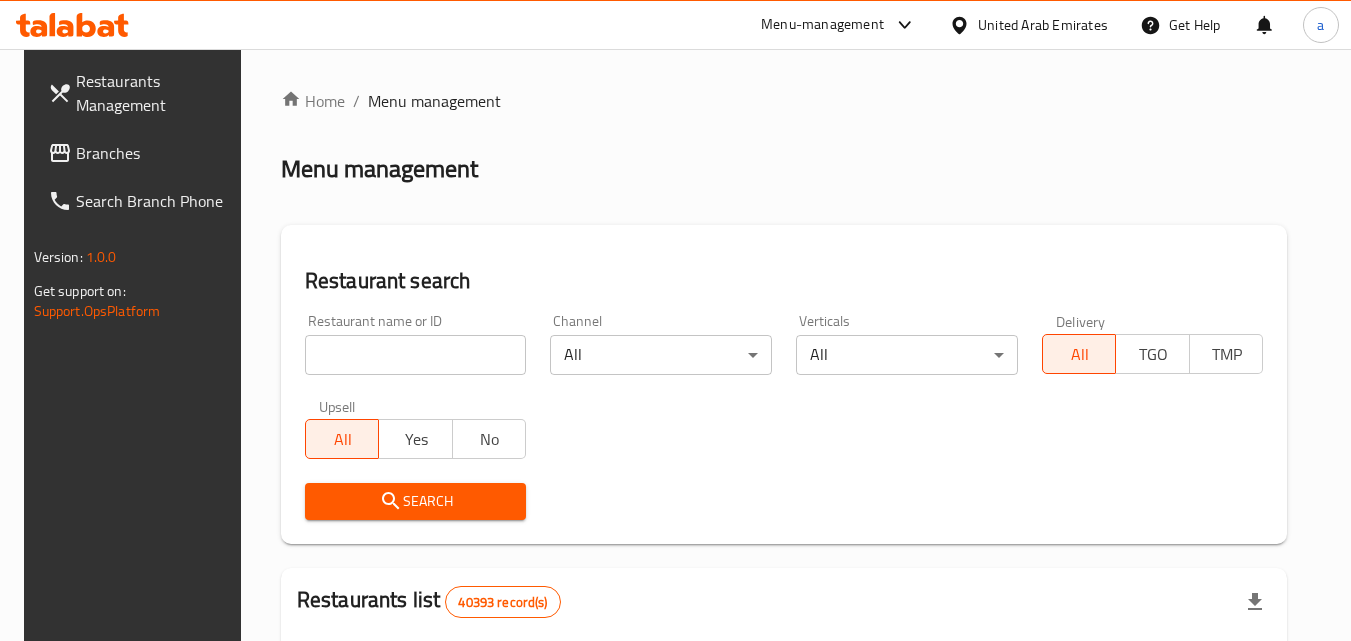click at bounding box center [416, 355] 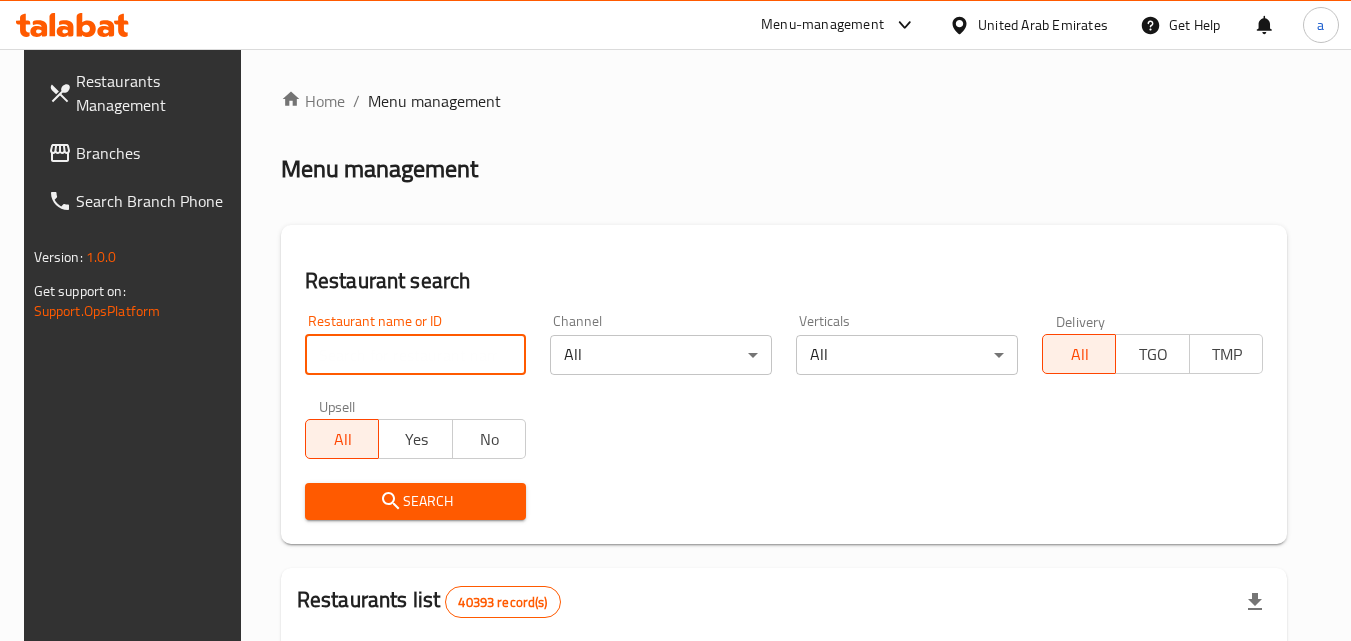 paste on "13265" 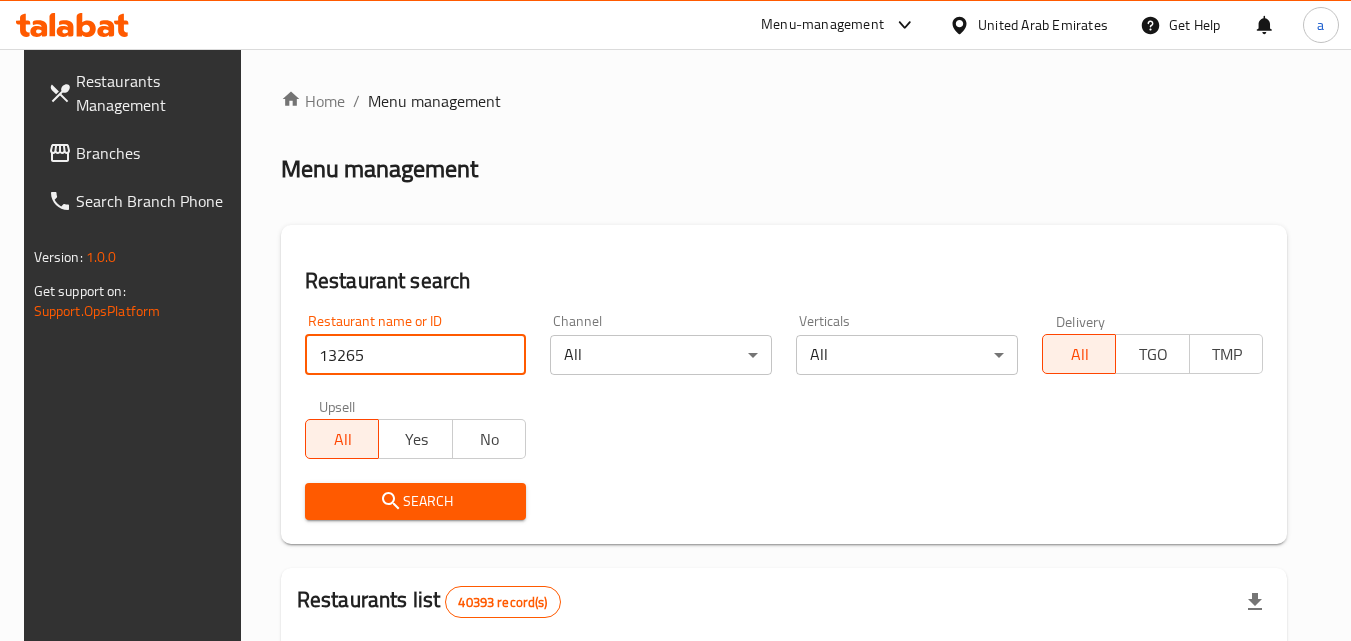 type on "13265" 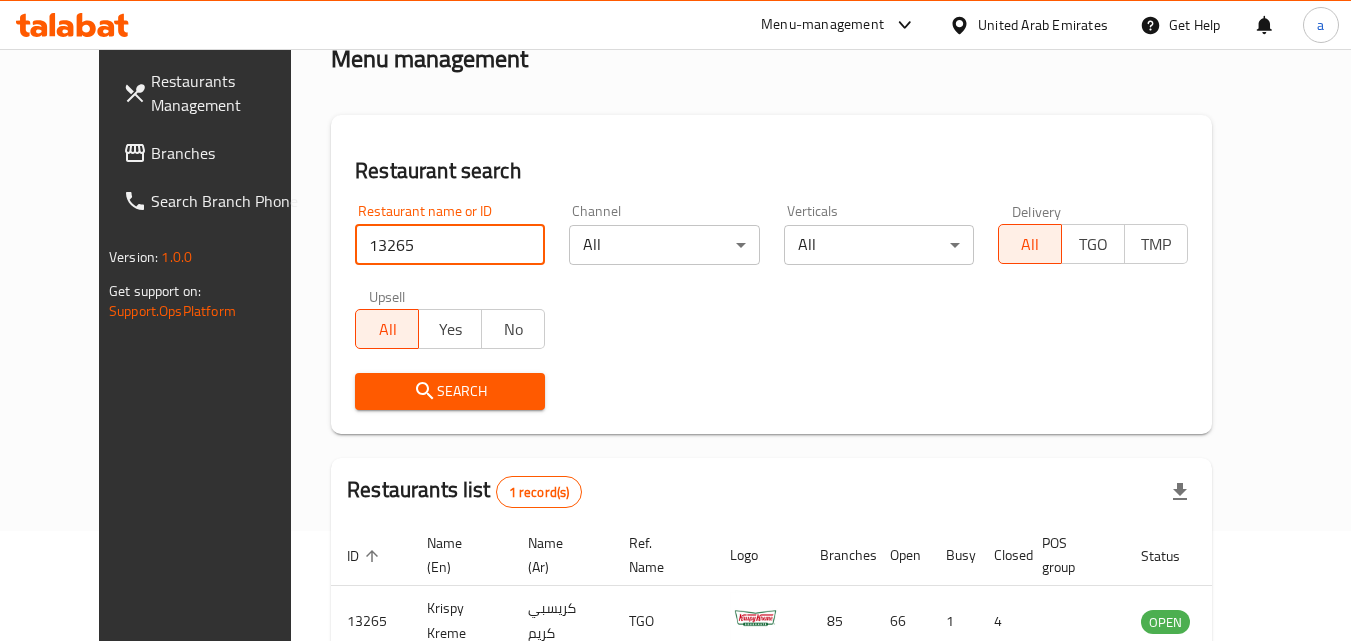 scroll, scrollTop: 234, scrollLeft: 0, axis: vertical 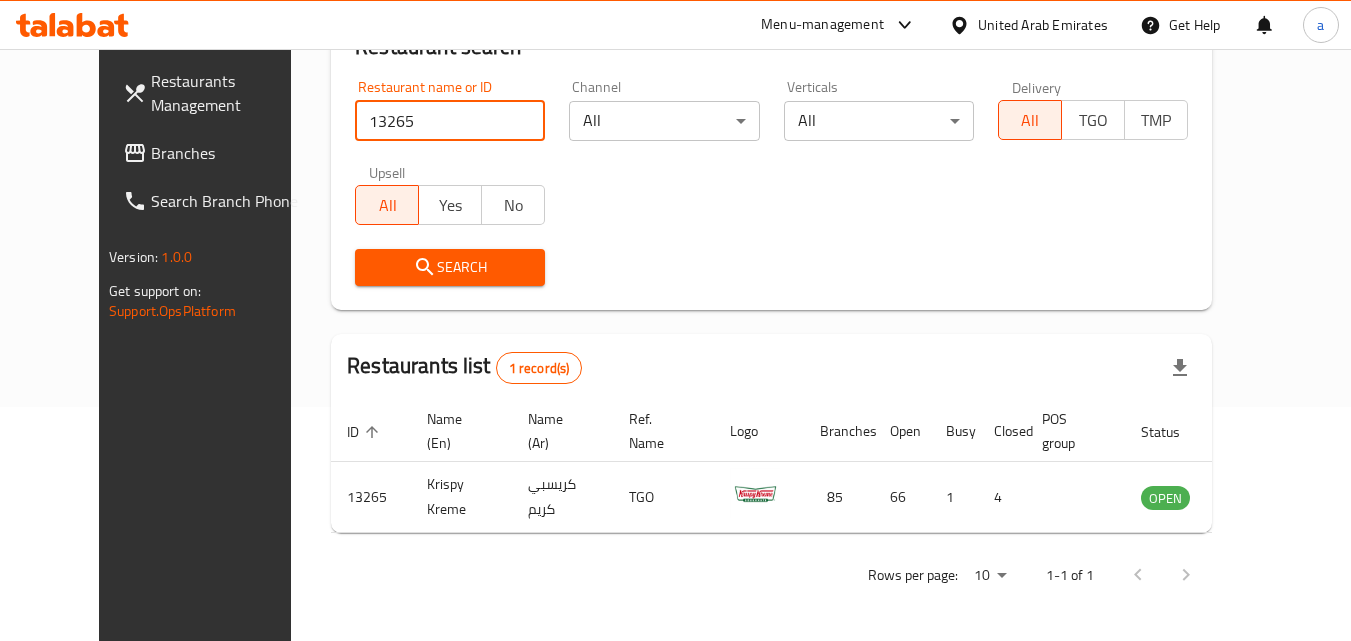 click on "United Arab Emirates" at bounding box center [1043, 25] 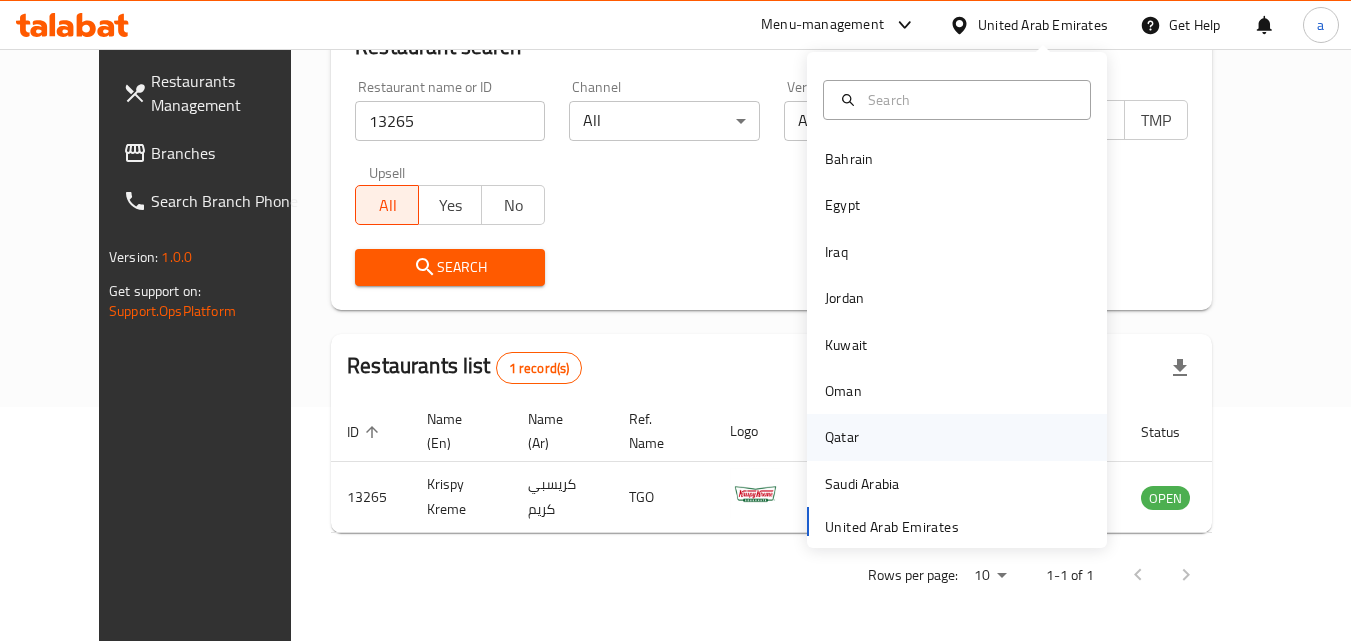 click on "Qatar" at bounding box center [842, 437] 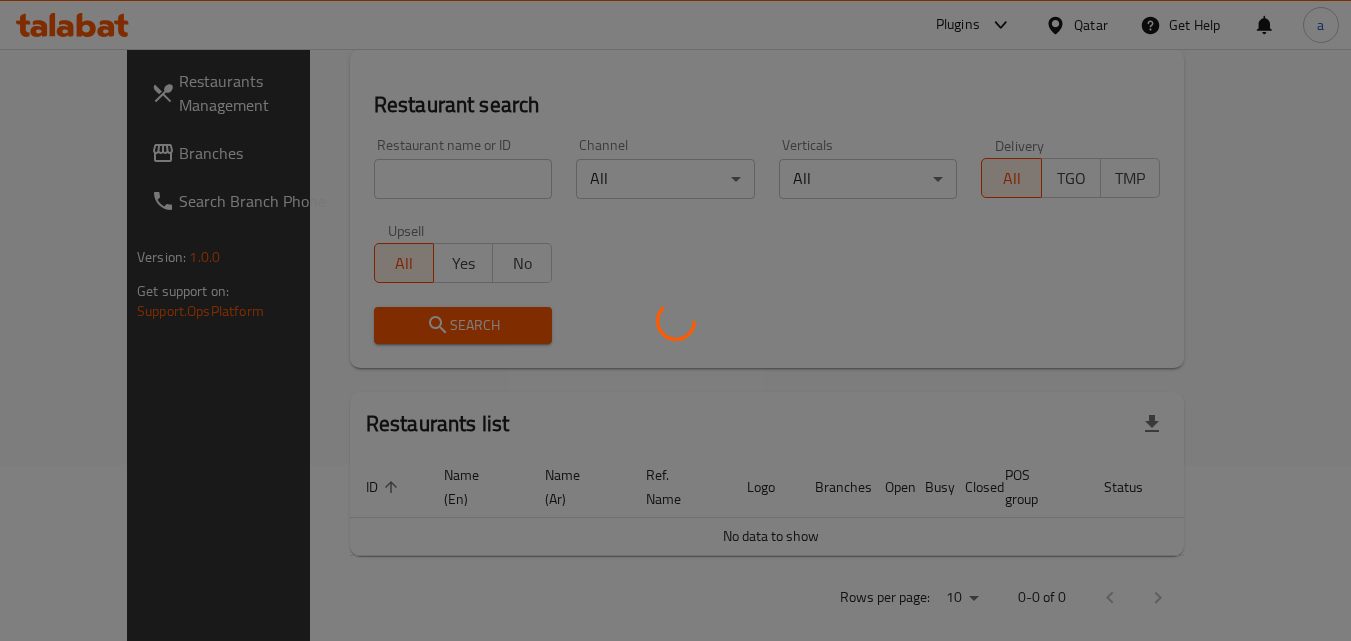 scroll, scrollTop: 234, scrollLeft: 0, axis: vertical 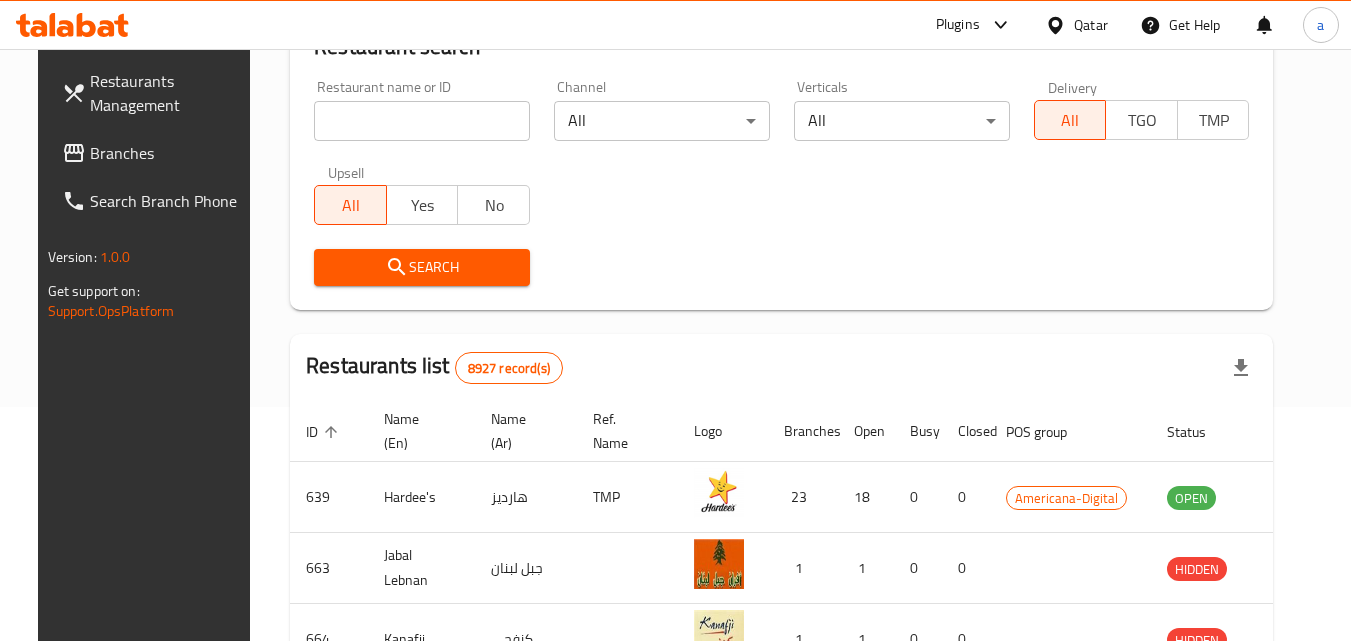 click on "Branches" at bounding box center (169, 153) 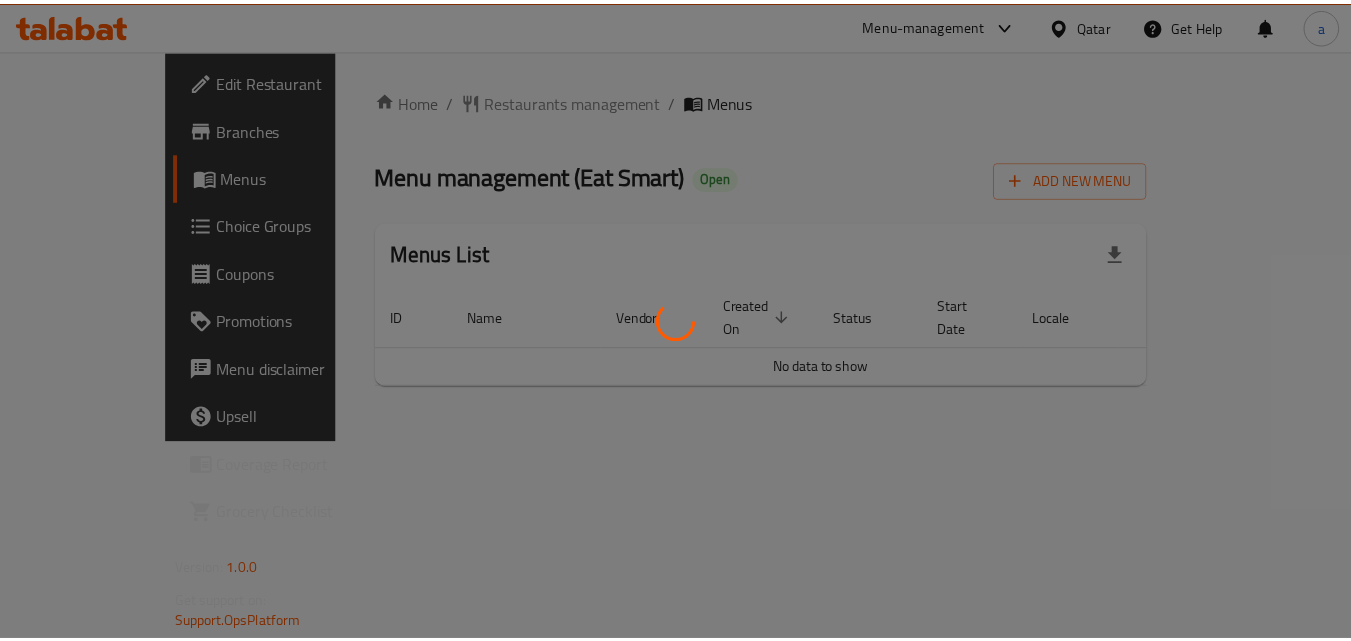 scroll, scrollTop: 0, scrollLeft: 0, axis: both 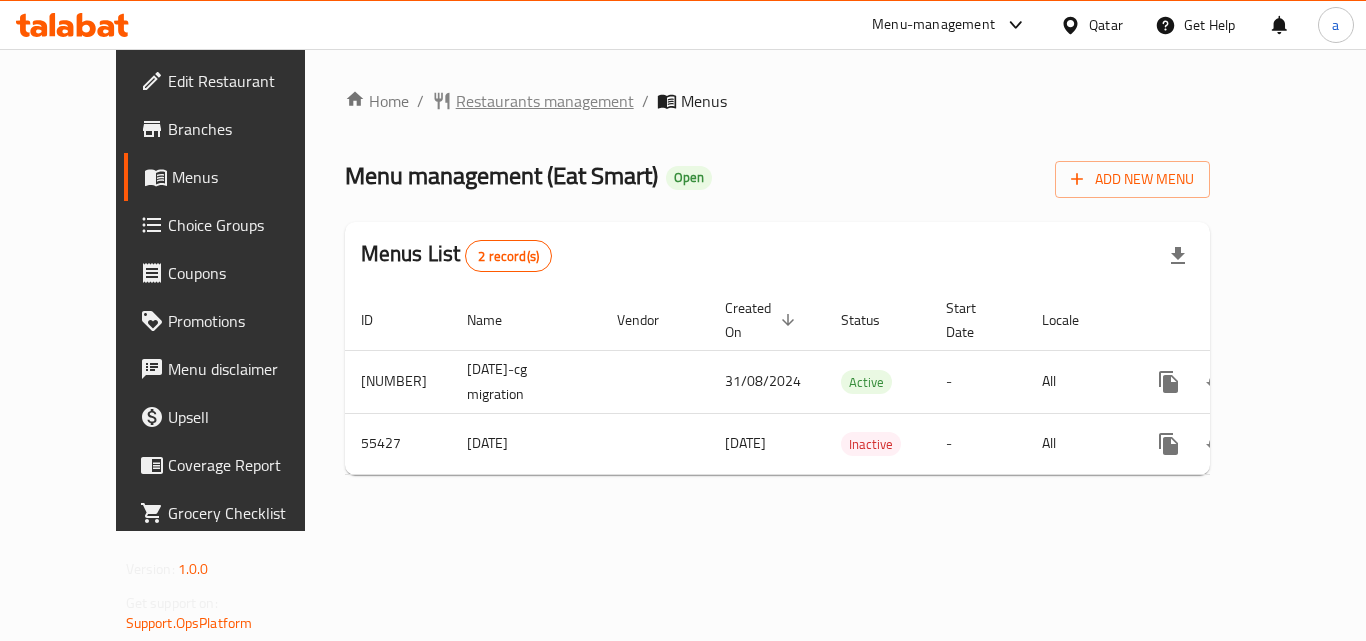 click on "Restaurants management" at bounding box center (545, 101) 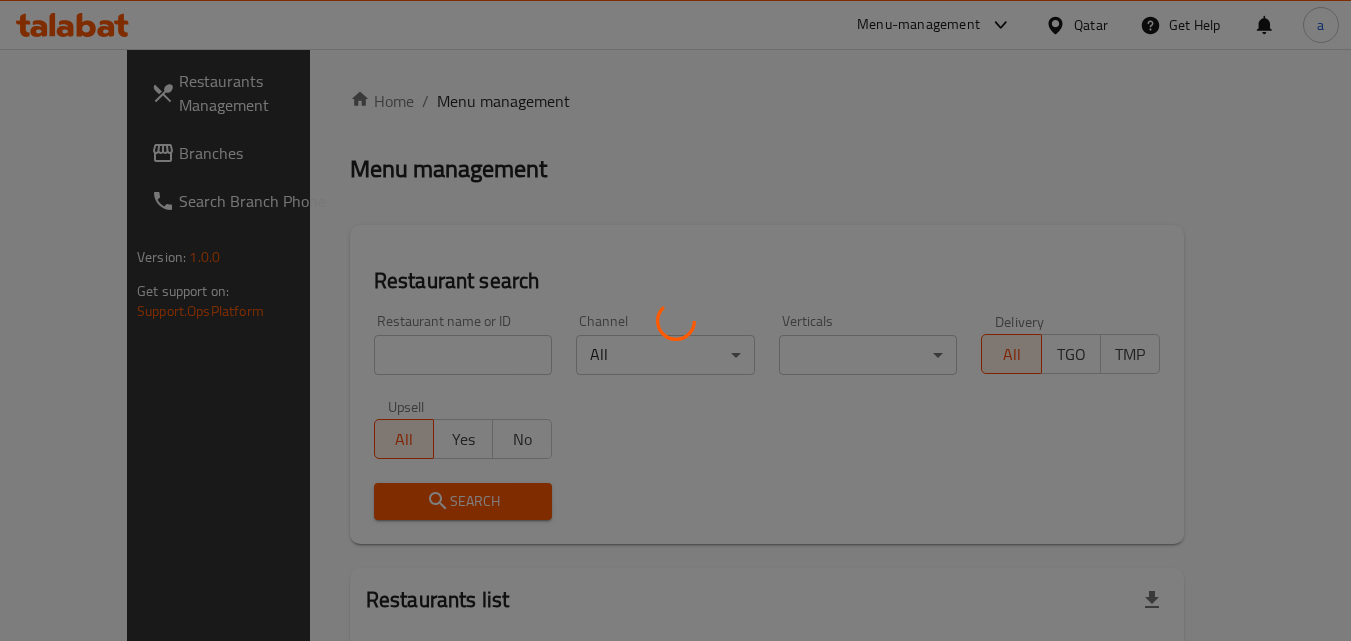 click at bounding box center [675, 320] 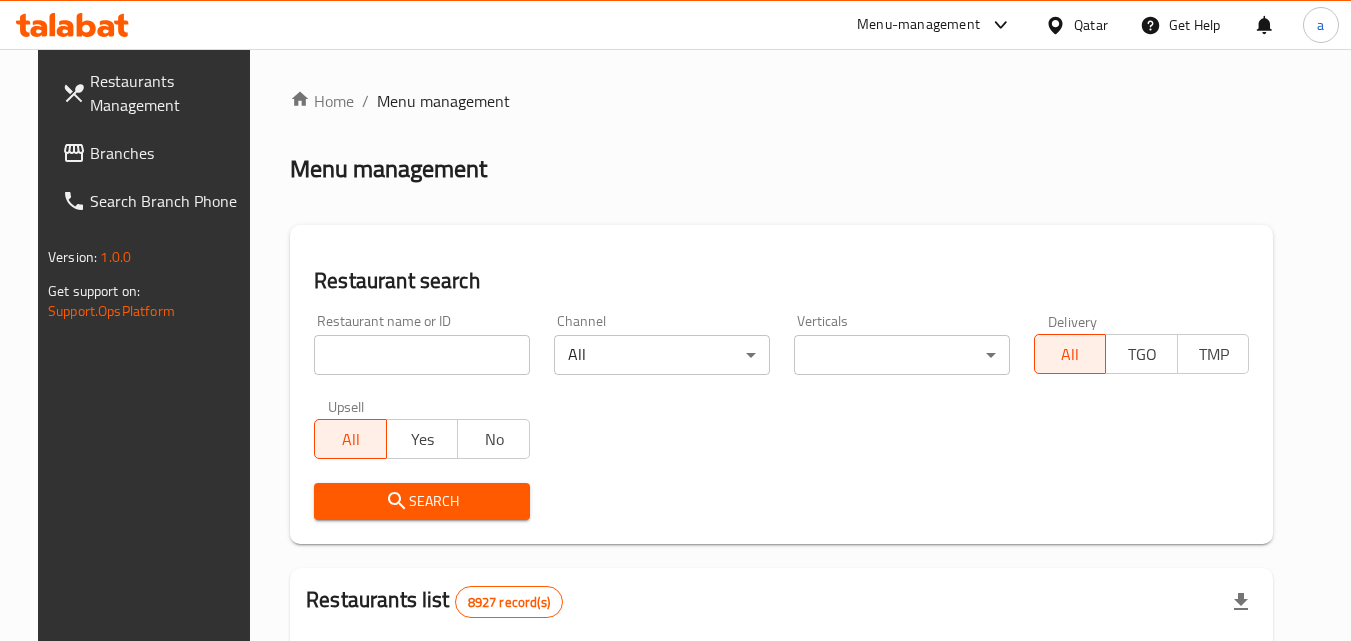 click at bounding box center (422, 355) 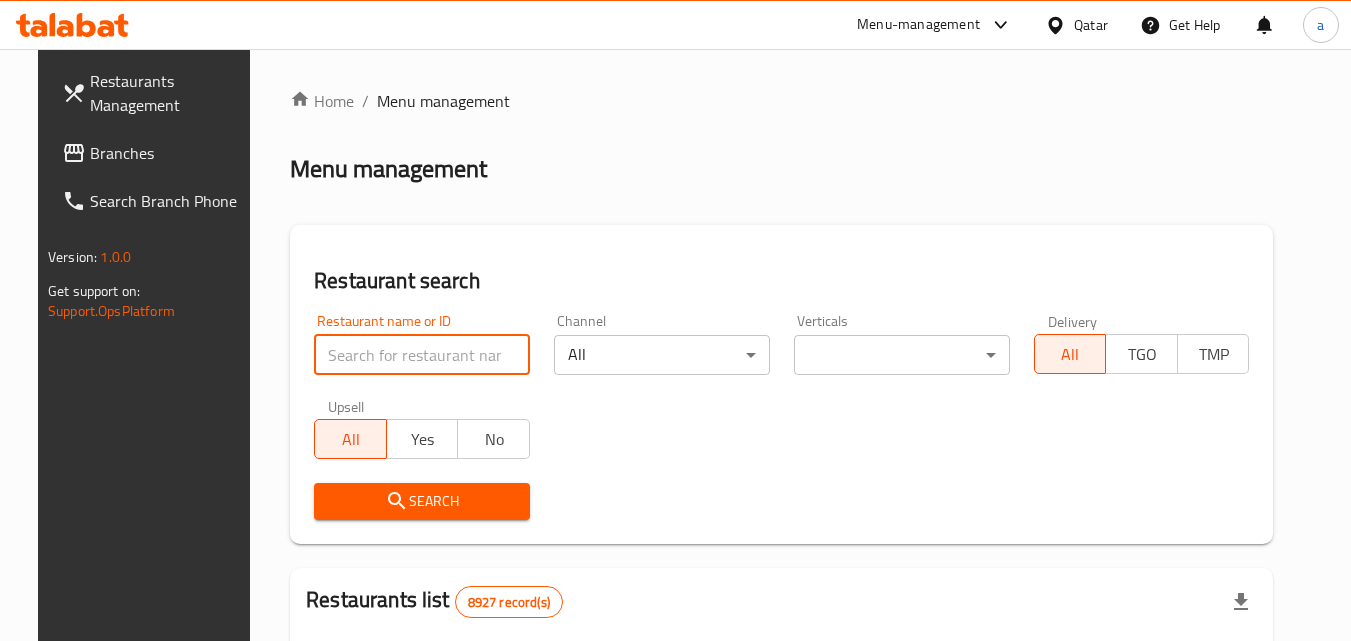 paste on "27291" 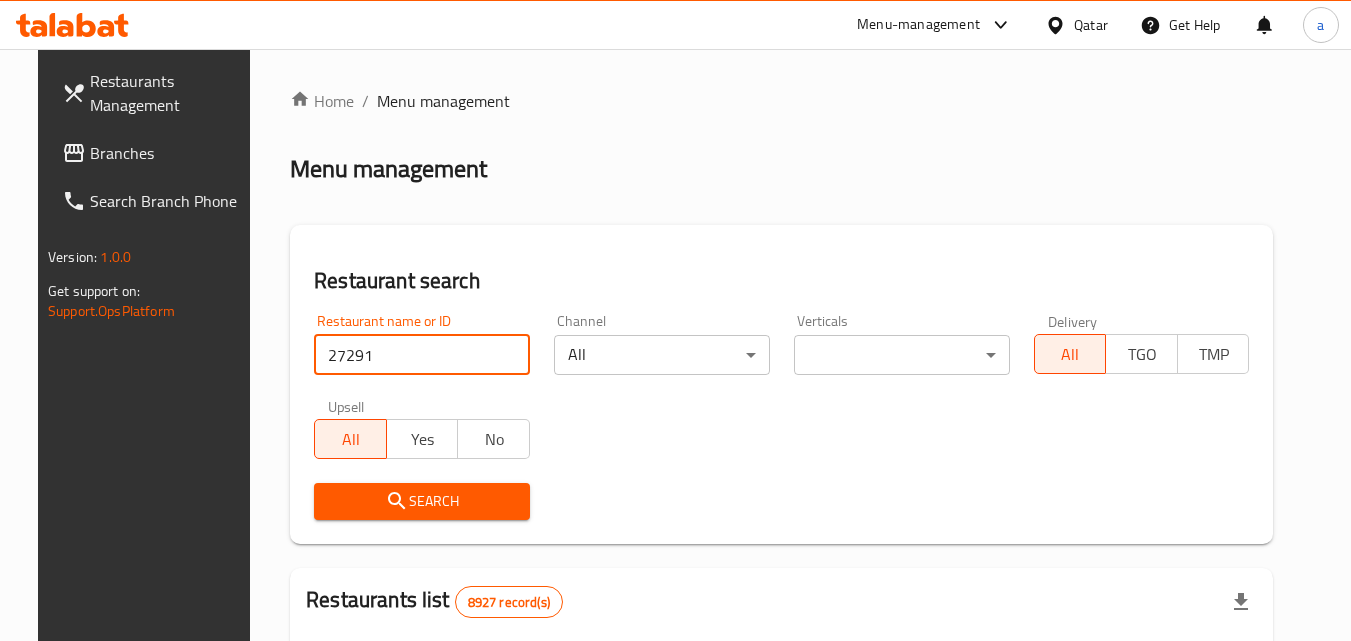 type on "27291" 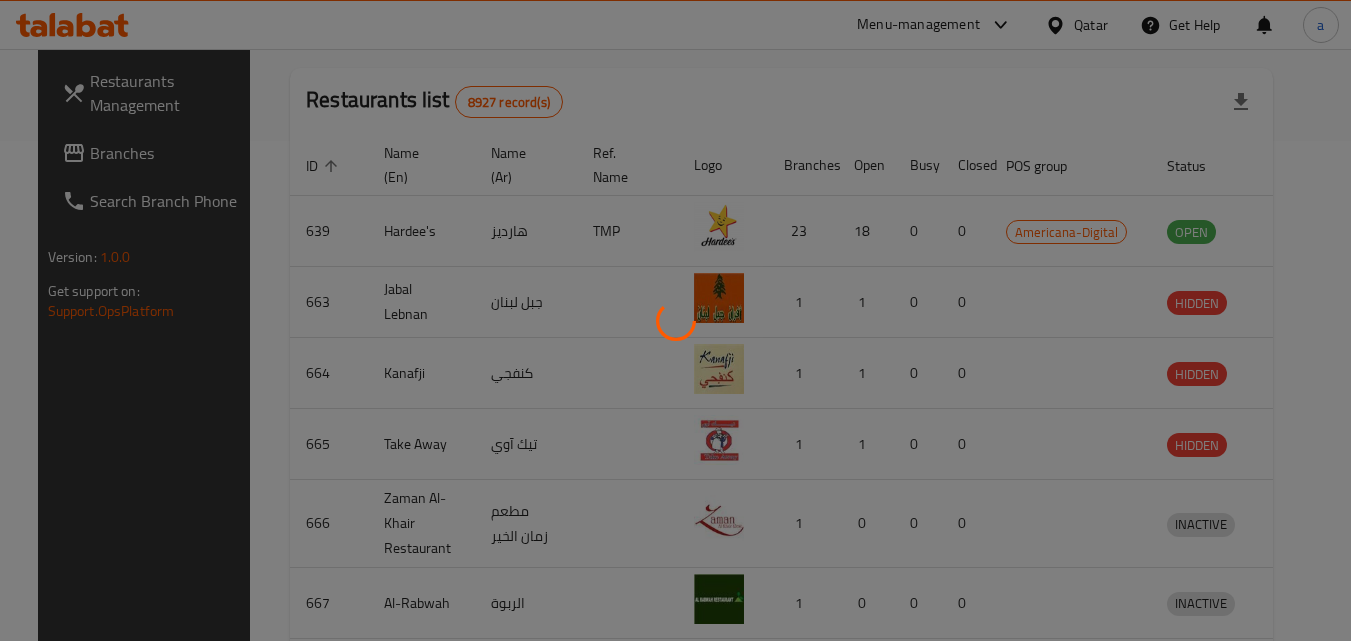 scroll, scrollTop: 234, scrollLeft: 0, axis: vertical 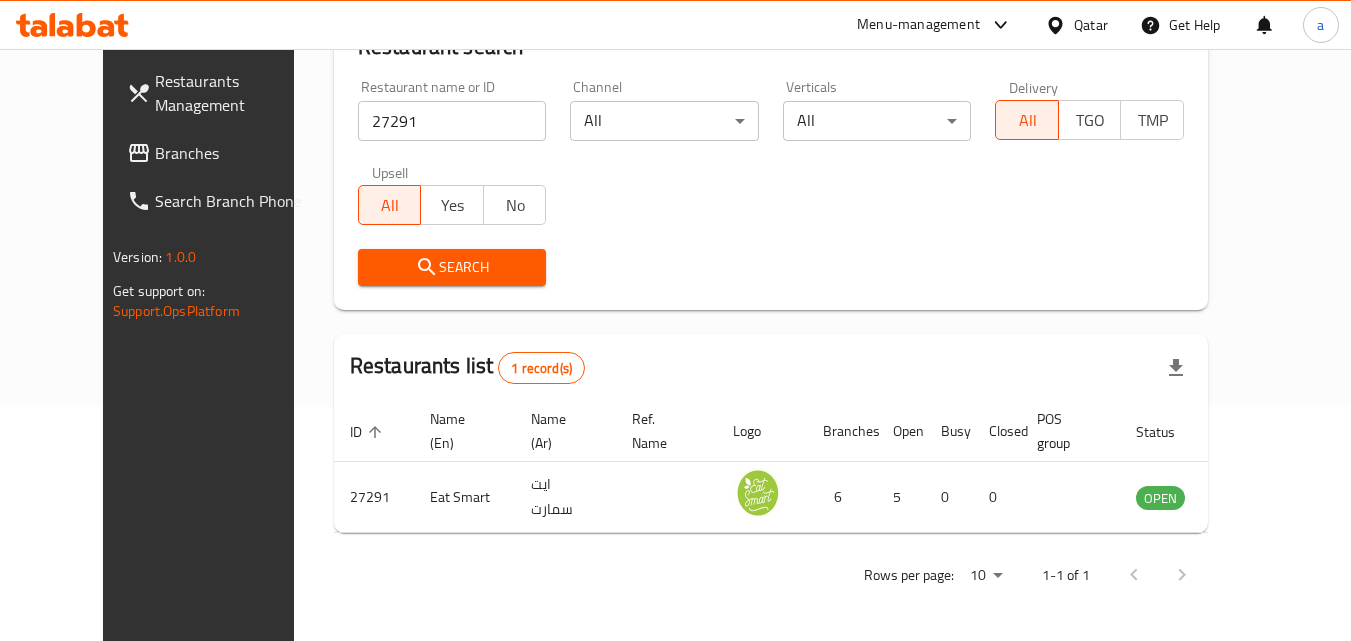 click 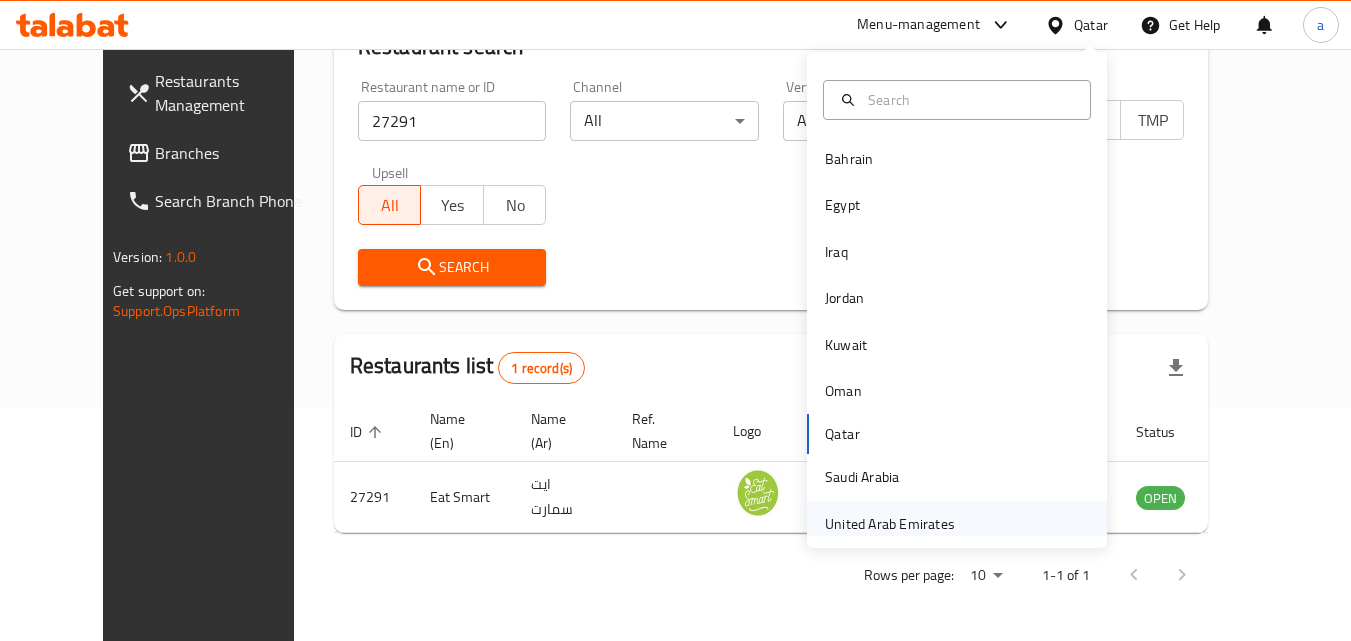 click on "United Arab Emirates" at bounding box center (890, 524) 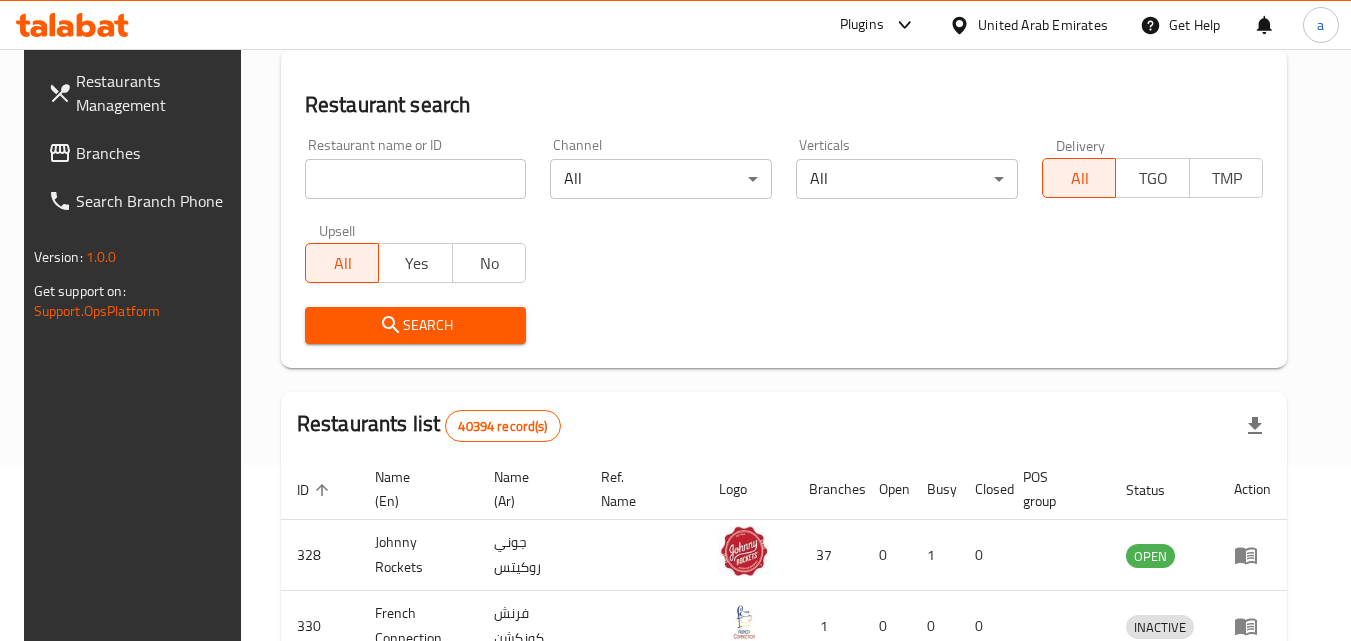 scroll, scrollTop: 234, scrollLeft: 0, axis: vertical 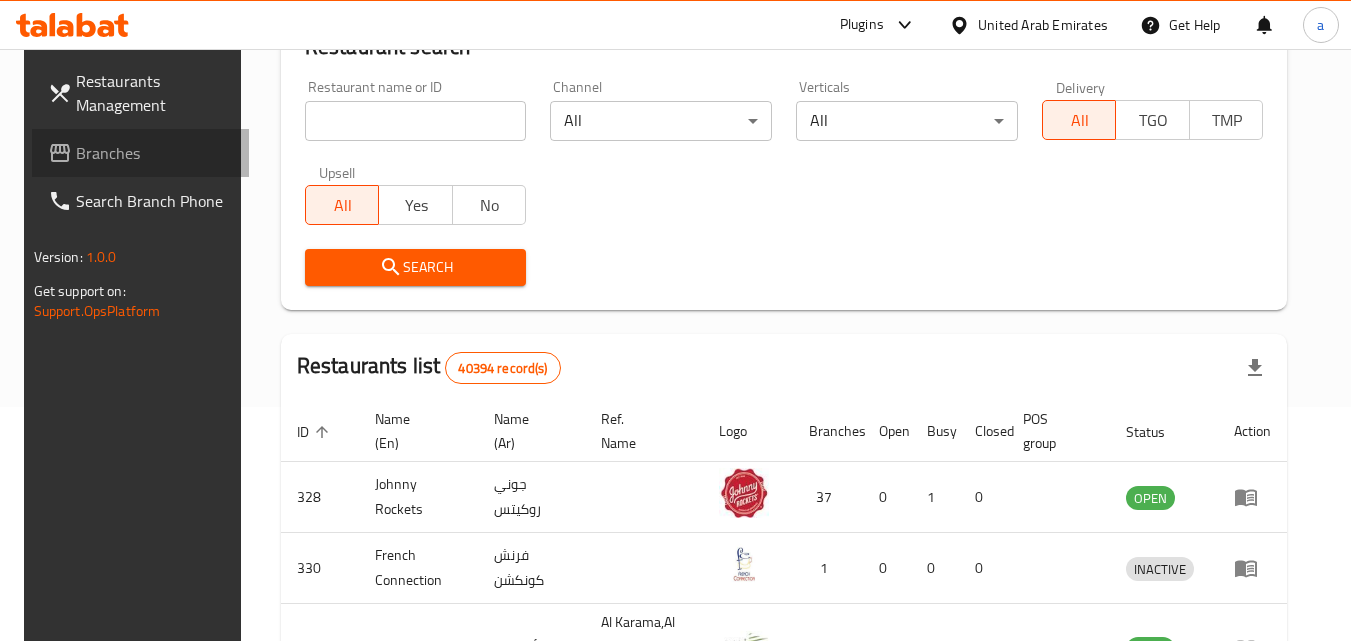 click on "Branches" at bounding box center (155, 153) 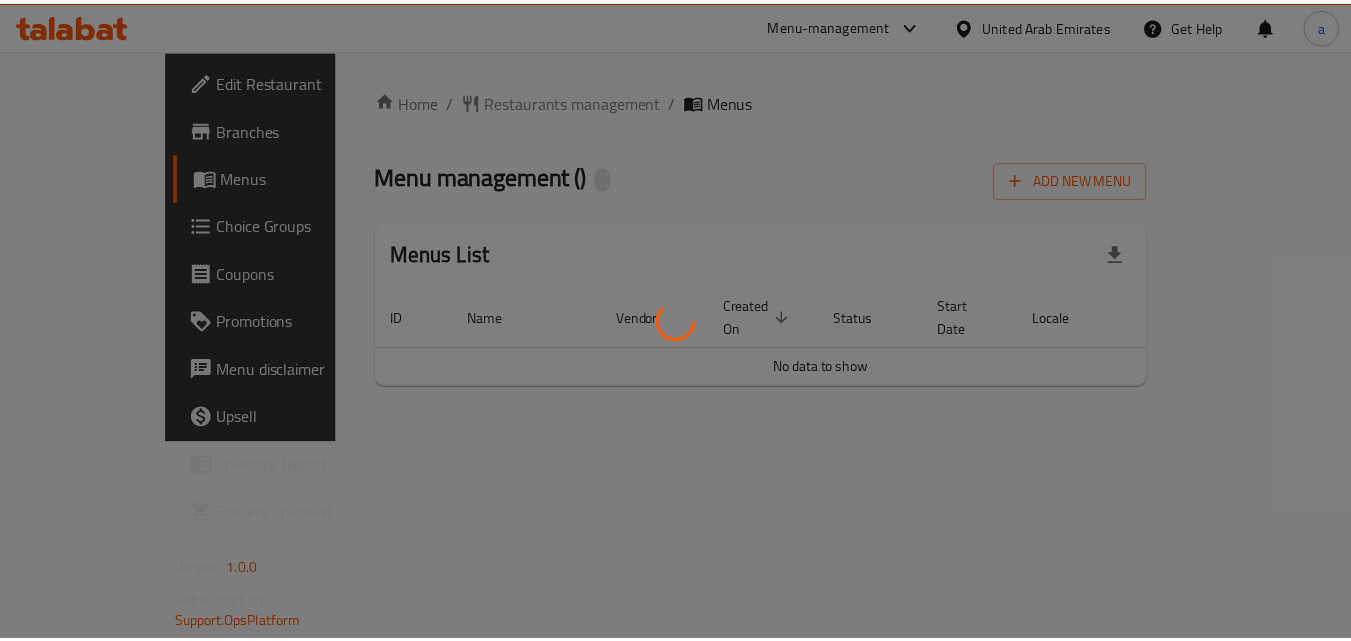 scroll, scrollTop: 0, scrollLeft: 0, axis: both 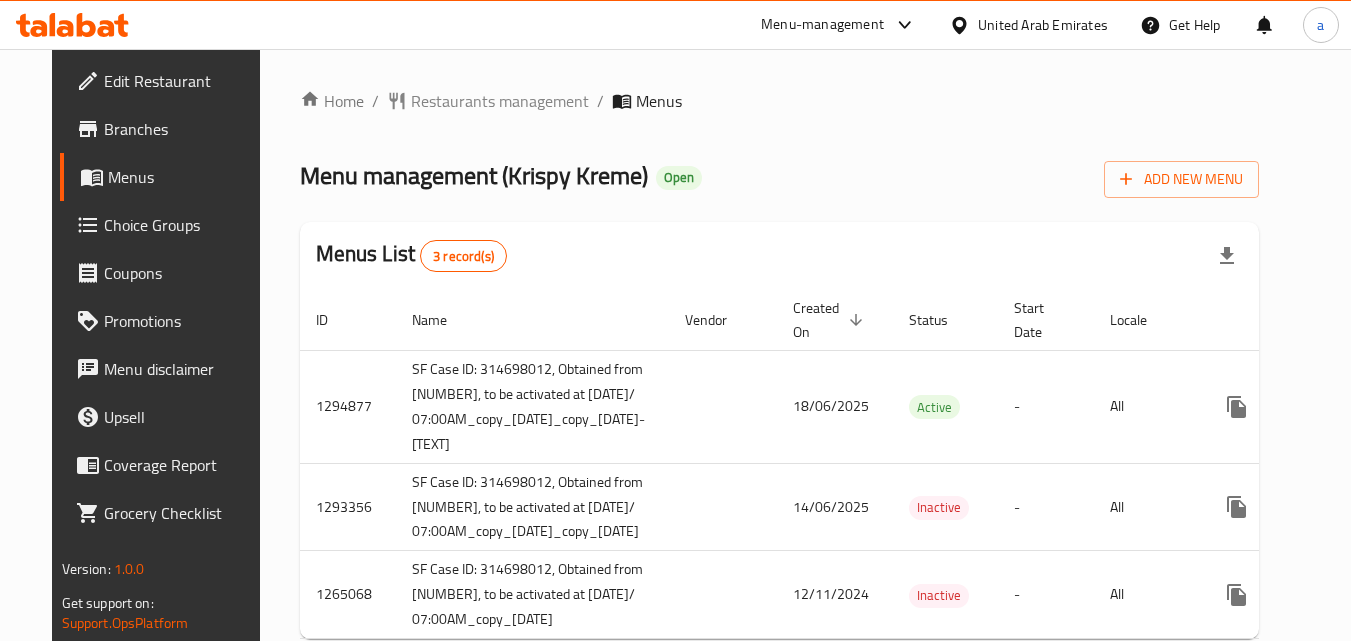click on "Restaurants management" at bounding box center (500, 101) 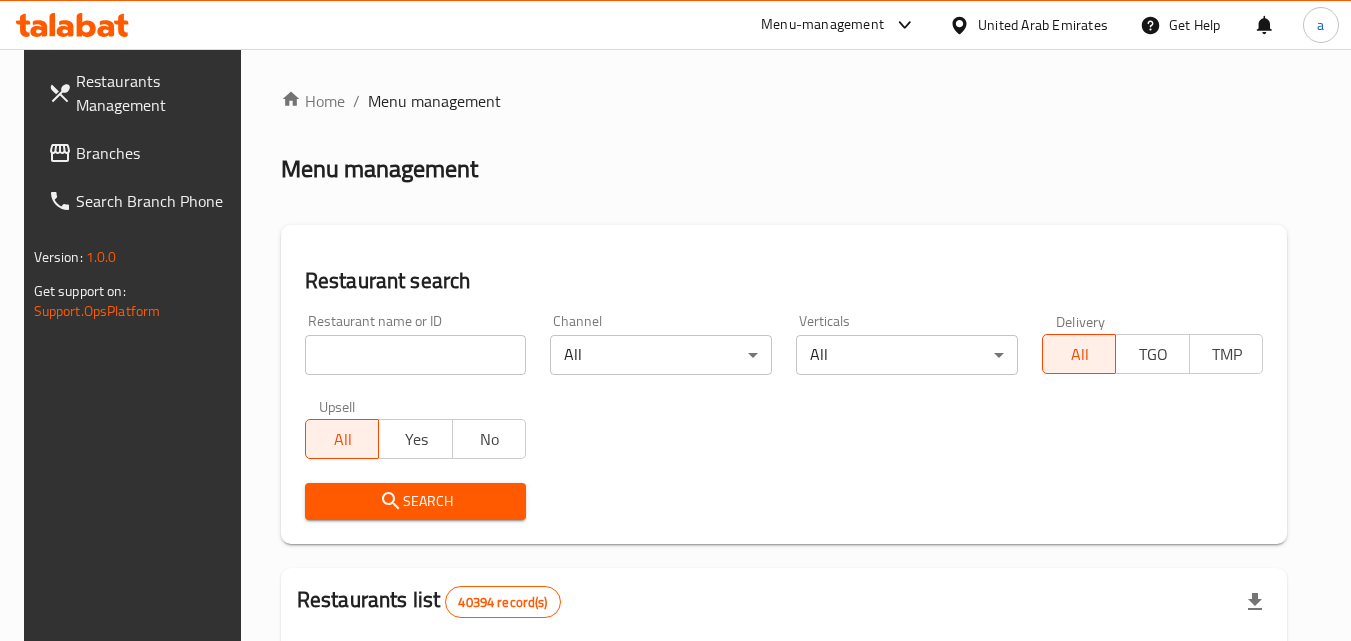 click at bounding box center [416, 355] 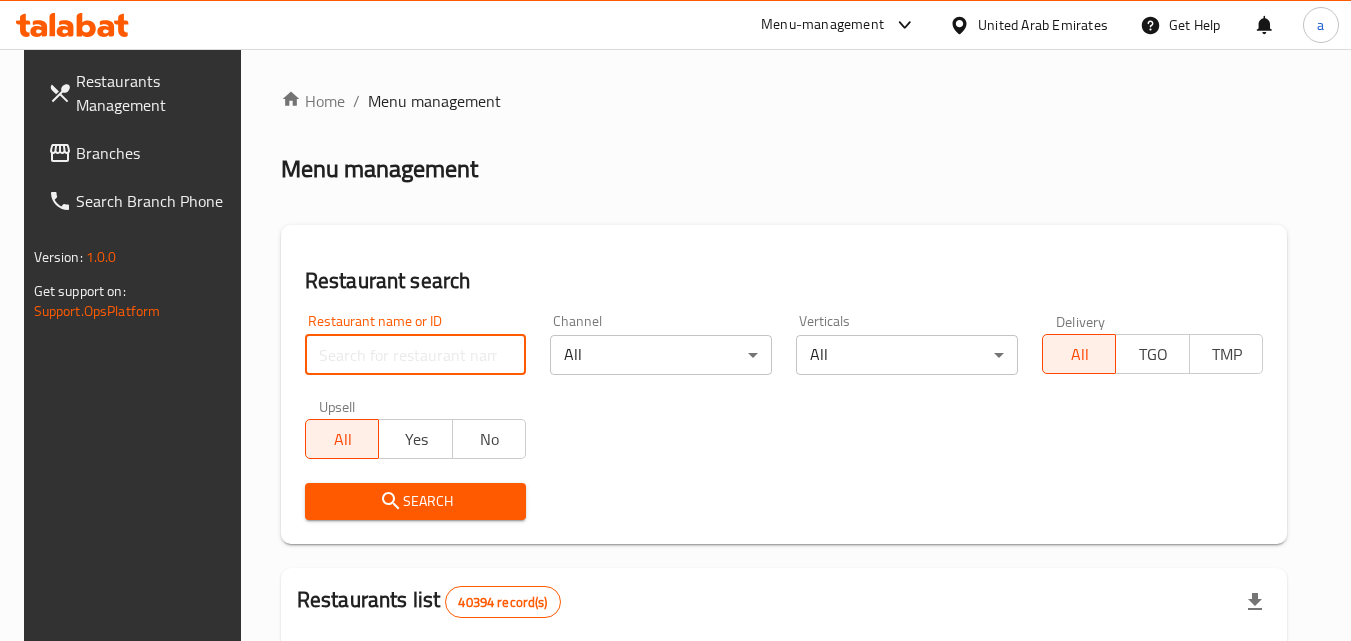 paste on "13265" 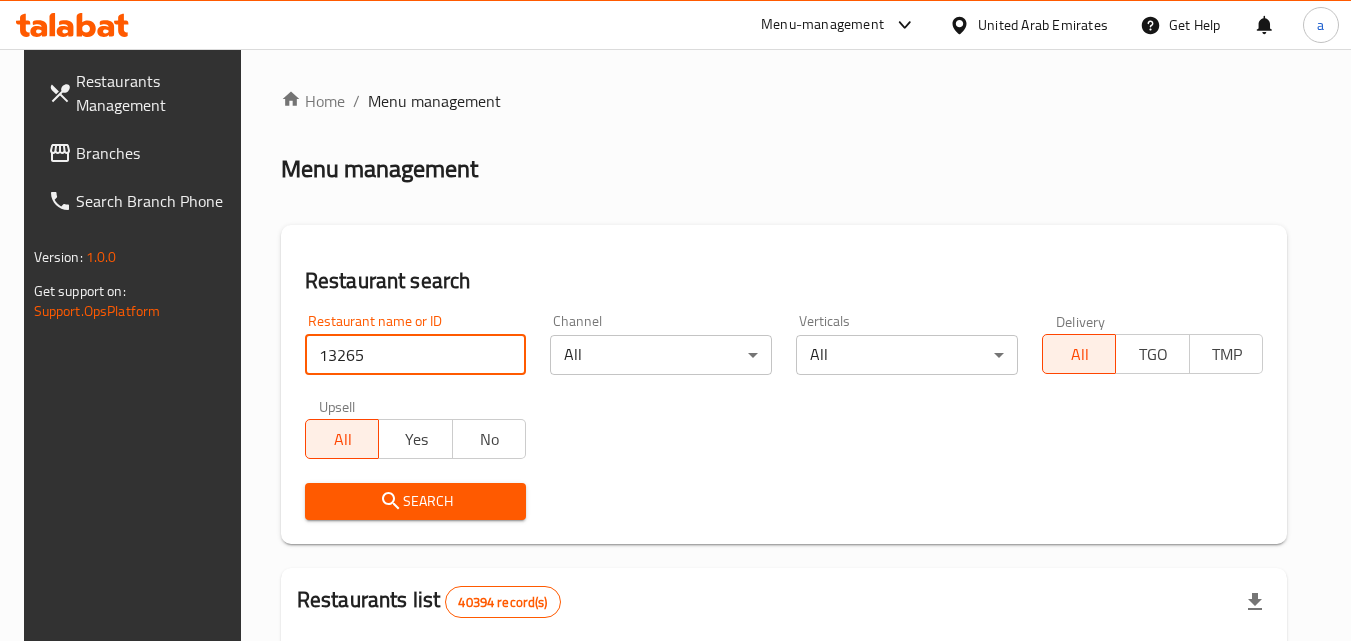 type on "13265" 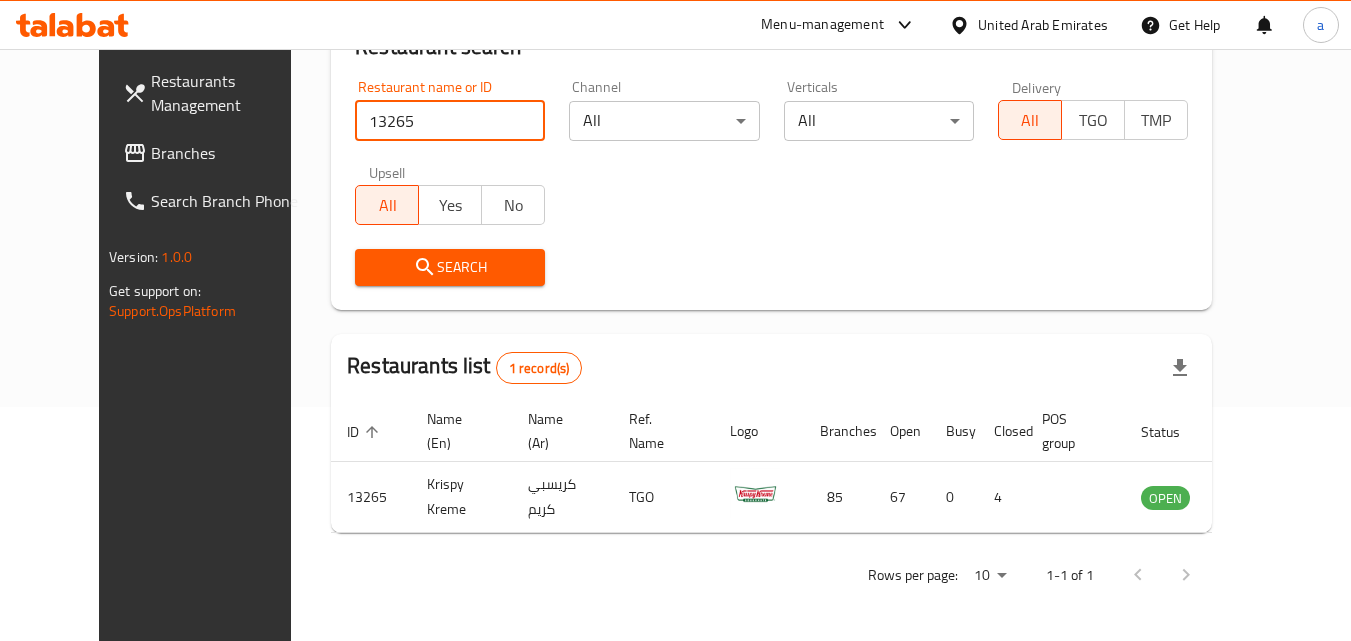 scroll, scrollTop: 234, scrollLeft: 0, axis: vertical 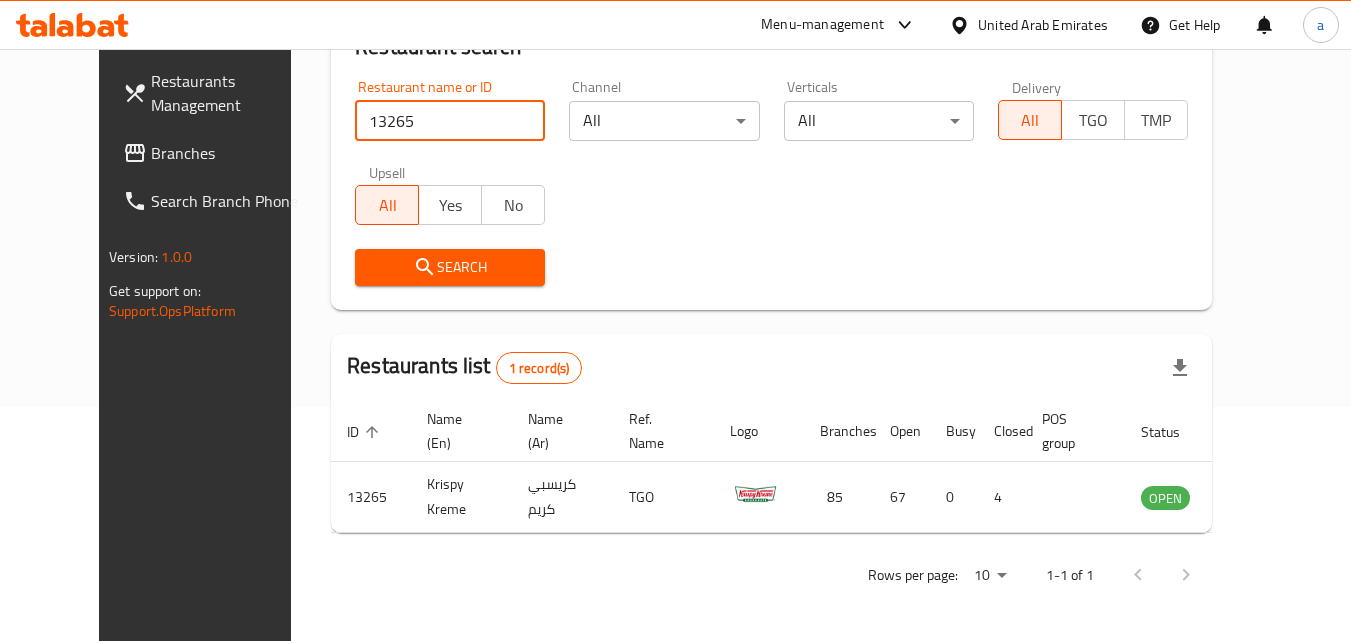 click on "United Arab Emirates" at bounding box center [1043, 25] 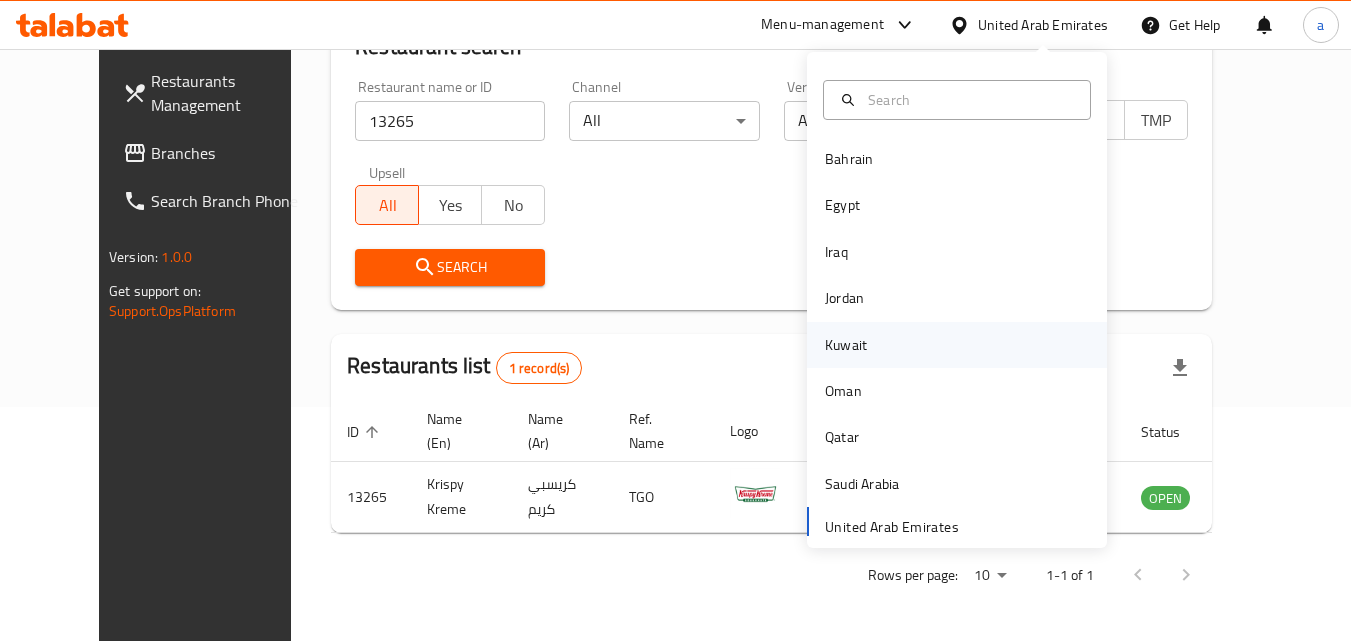 click on "Kuwait" at bounding box center [846, 345] 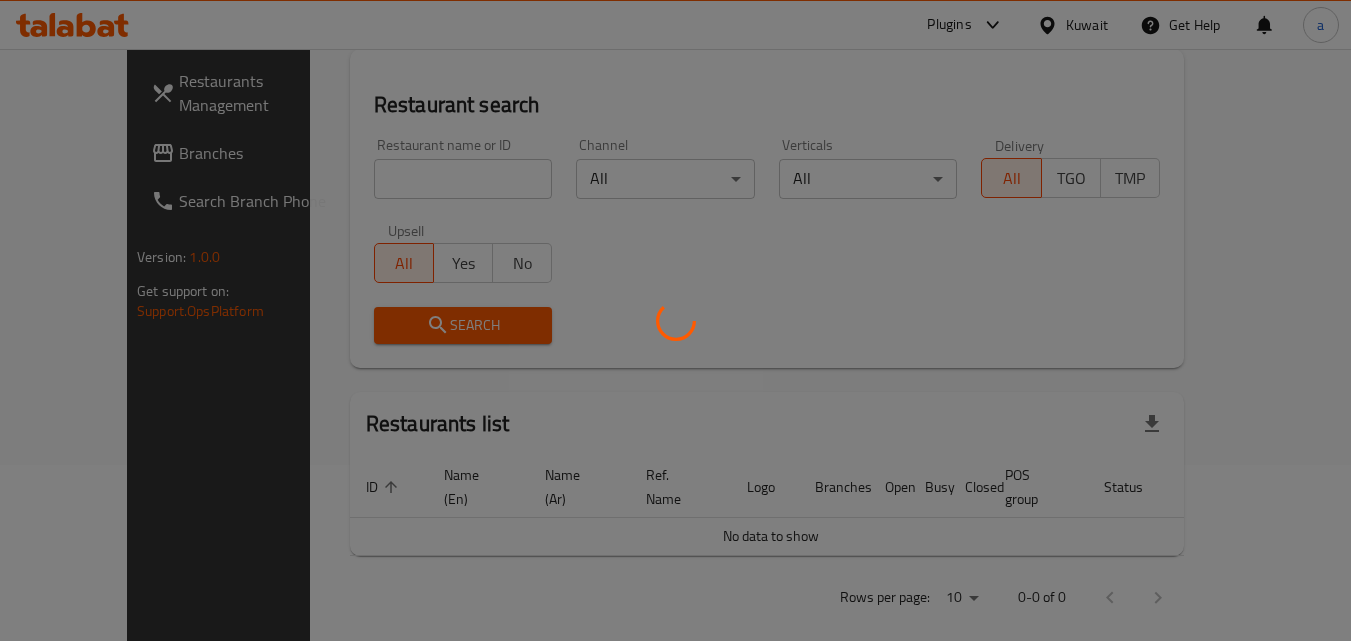 scroll, scrollTop: 234, scrollLeft: 0, axis: vertical 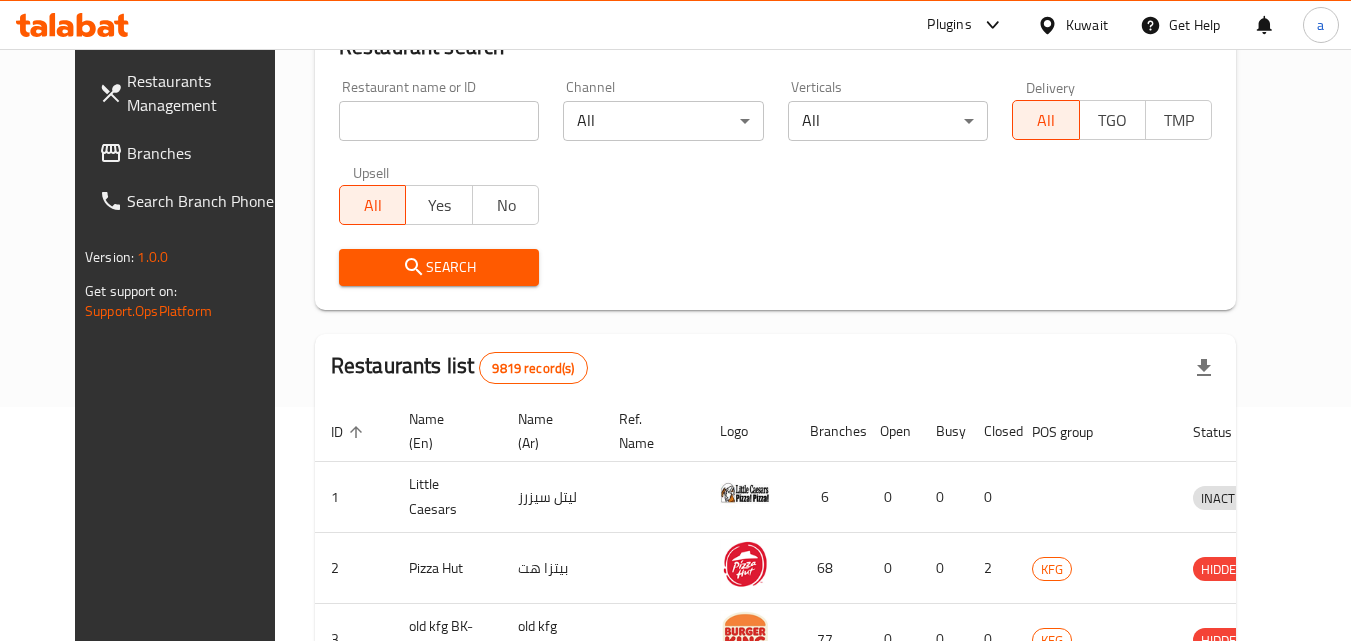 drag, startPoint x: 101, startPoint y: 150, endPoint x: 80, endPoint y: 164, distance: 25.23886 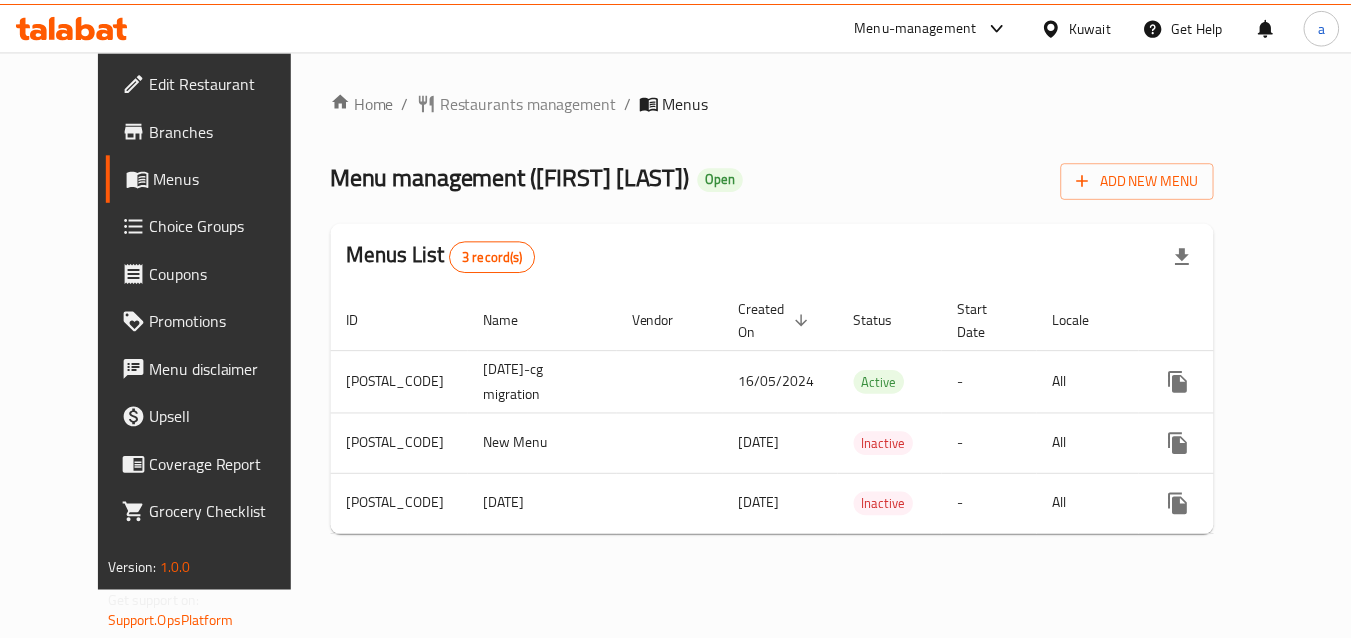 scroll, scrollTop: 0, scrollLeft: 0, axis: both 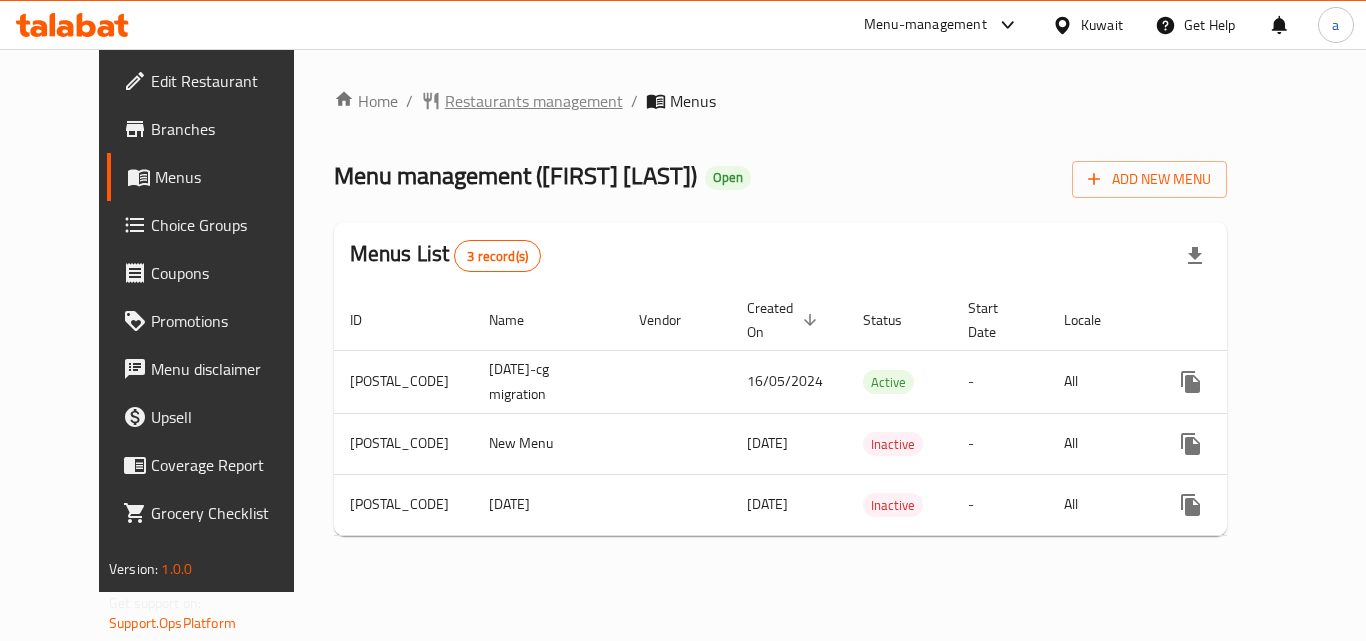 click on "Restaurants management" at bounding box center [534, 101] 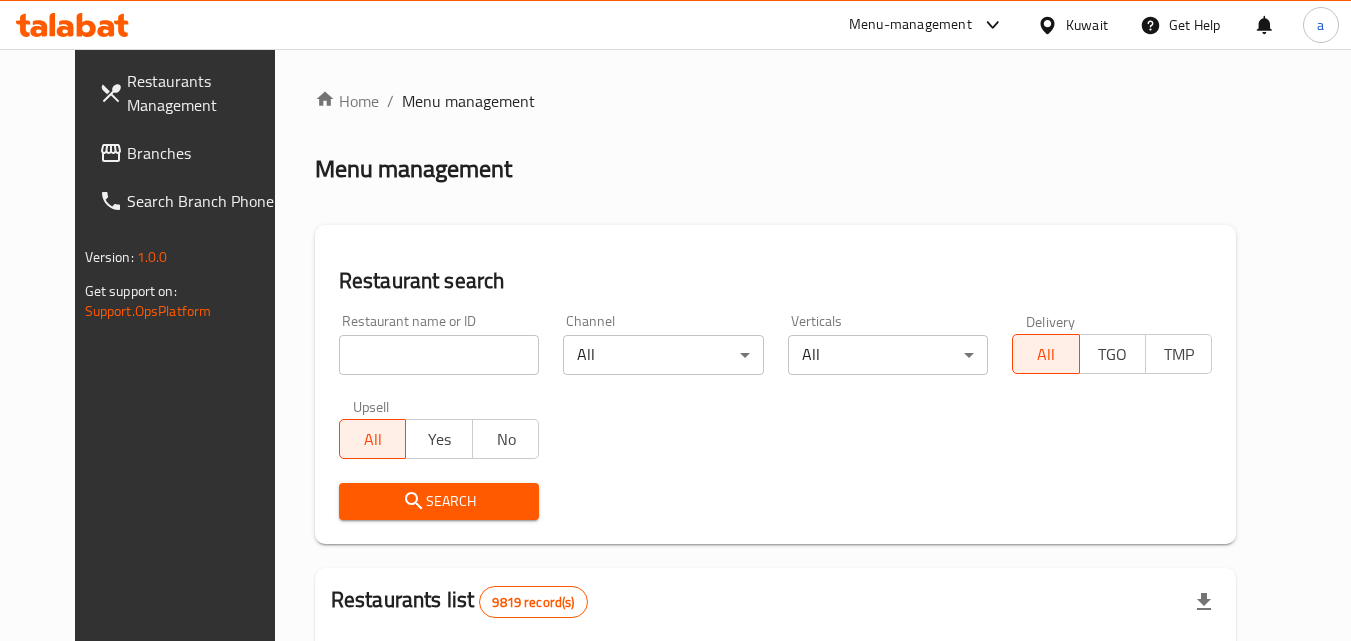 click at bounding box center (439, 355) 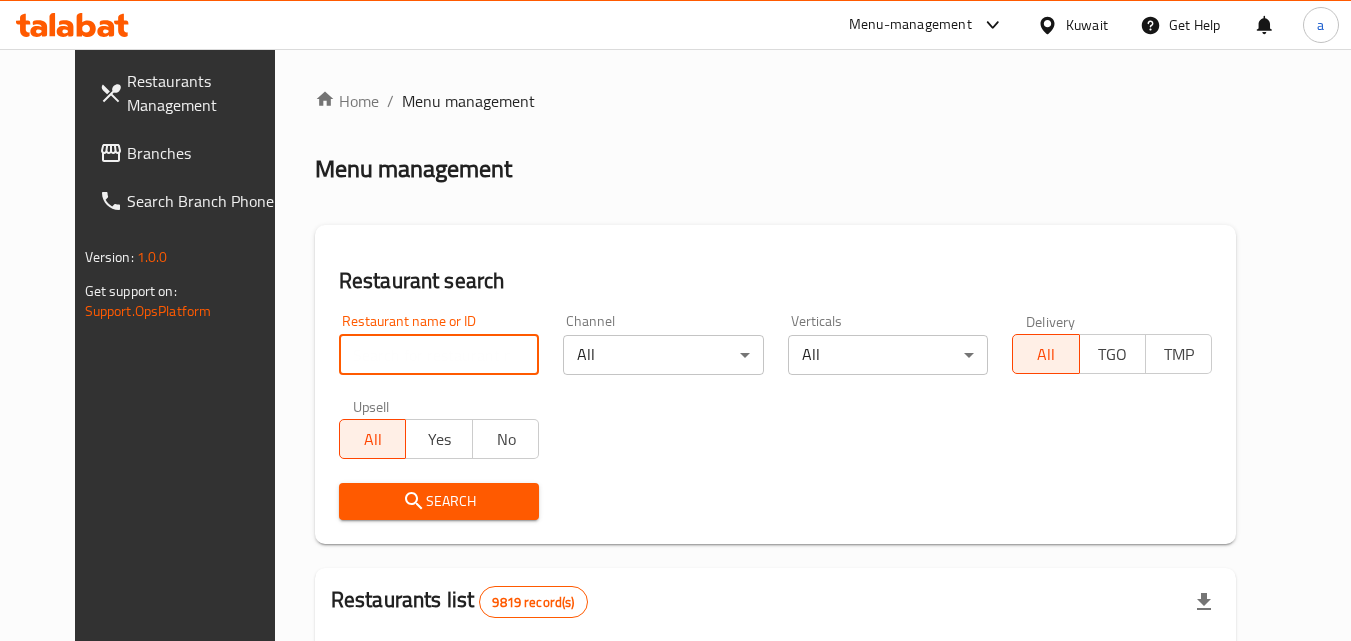 paste on "[POSTAL_CODE]" 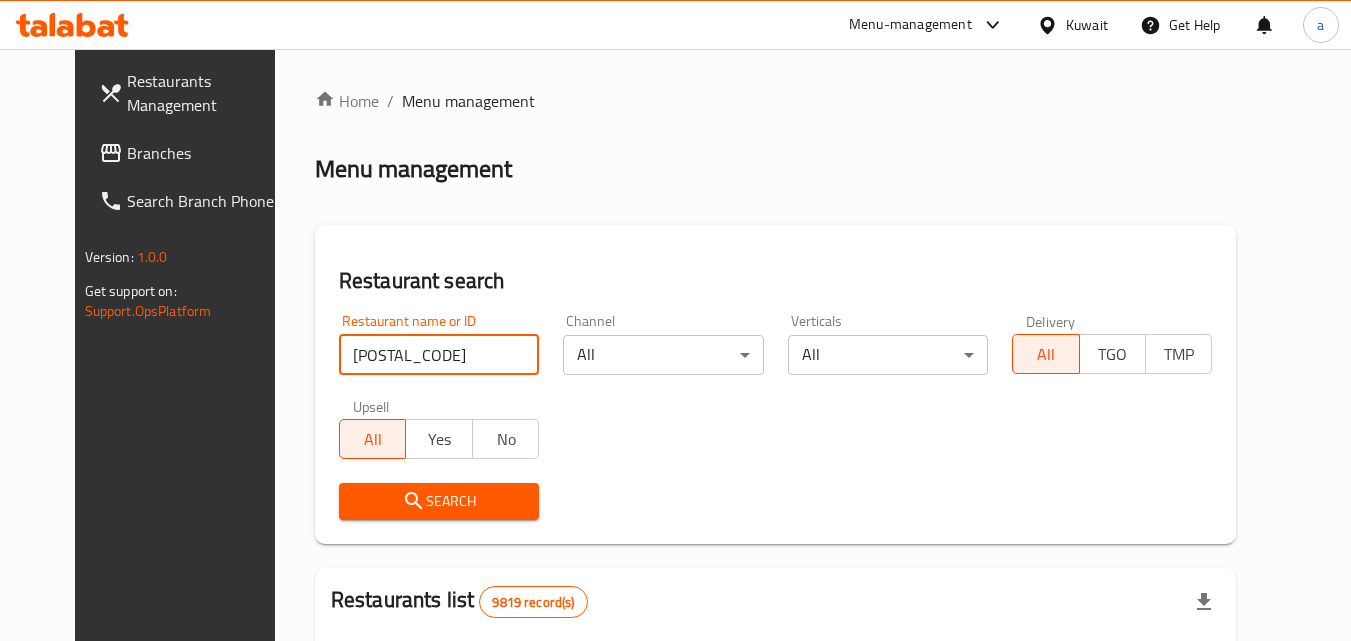 type on "[POSTAL_CODE]" 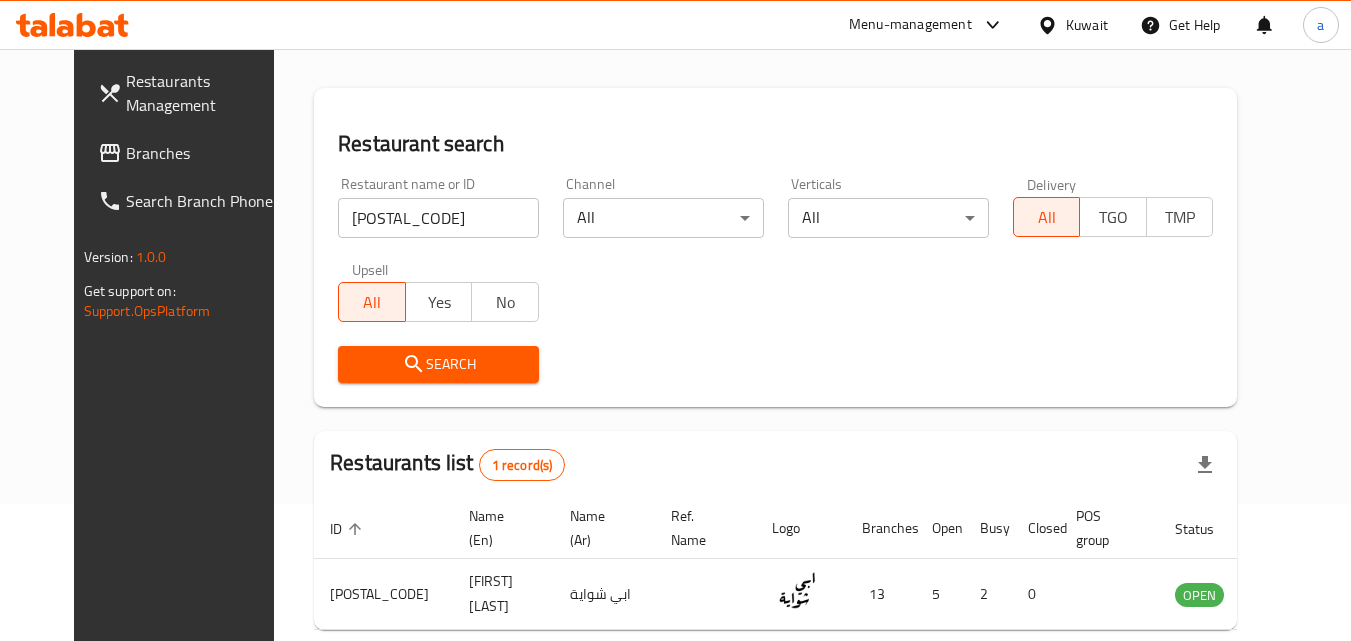 scroll, scrollTop: 234, scrollLeft: 0, axis: vertical 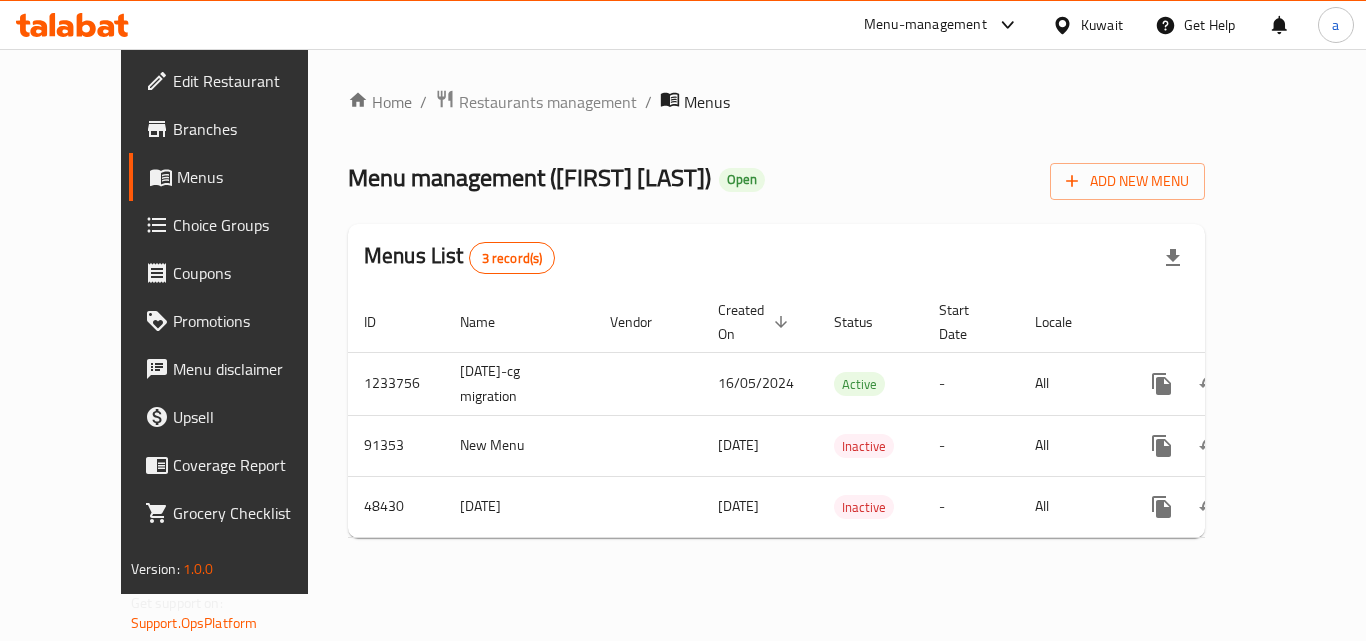 click on "Choice Groups" at bounding box center [253, 225] 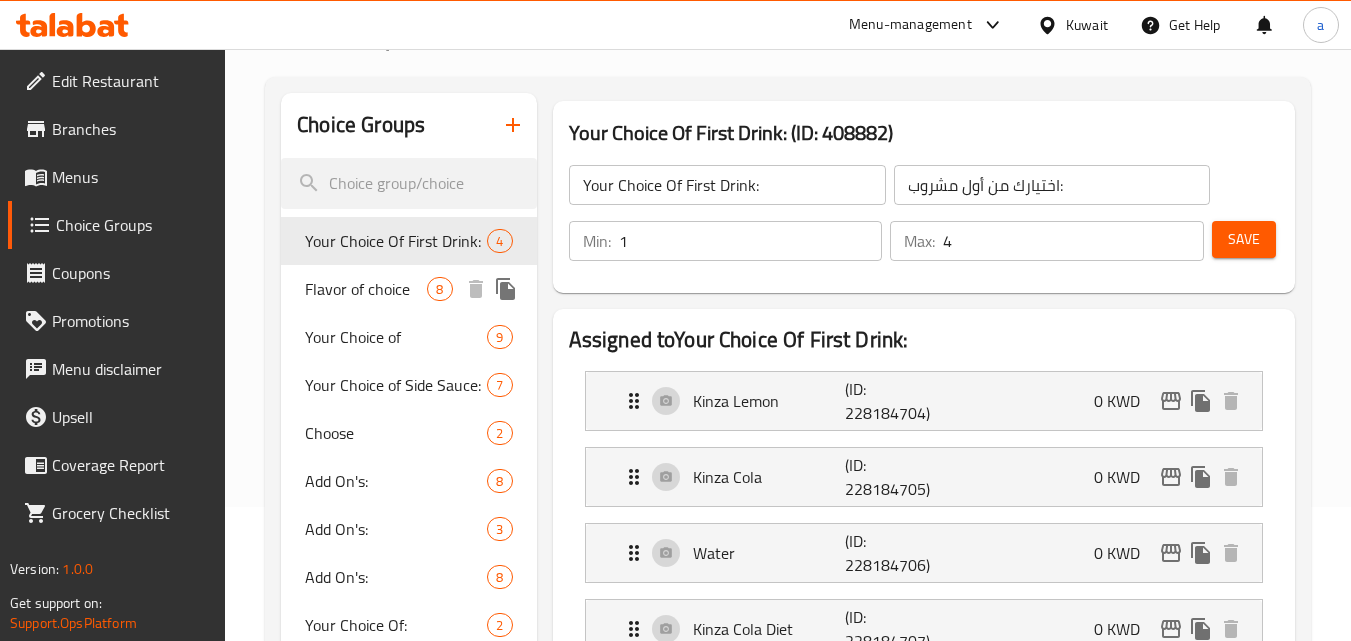 scroll, scrollTop: 200, scrollLeft: 0, axis: vertical 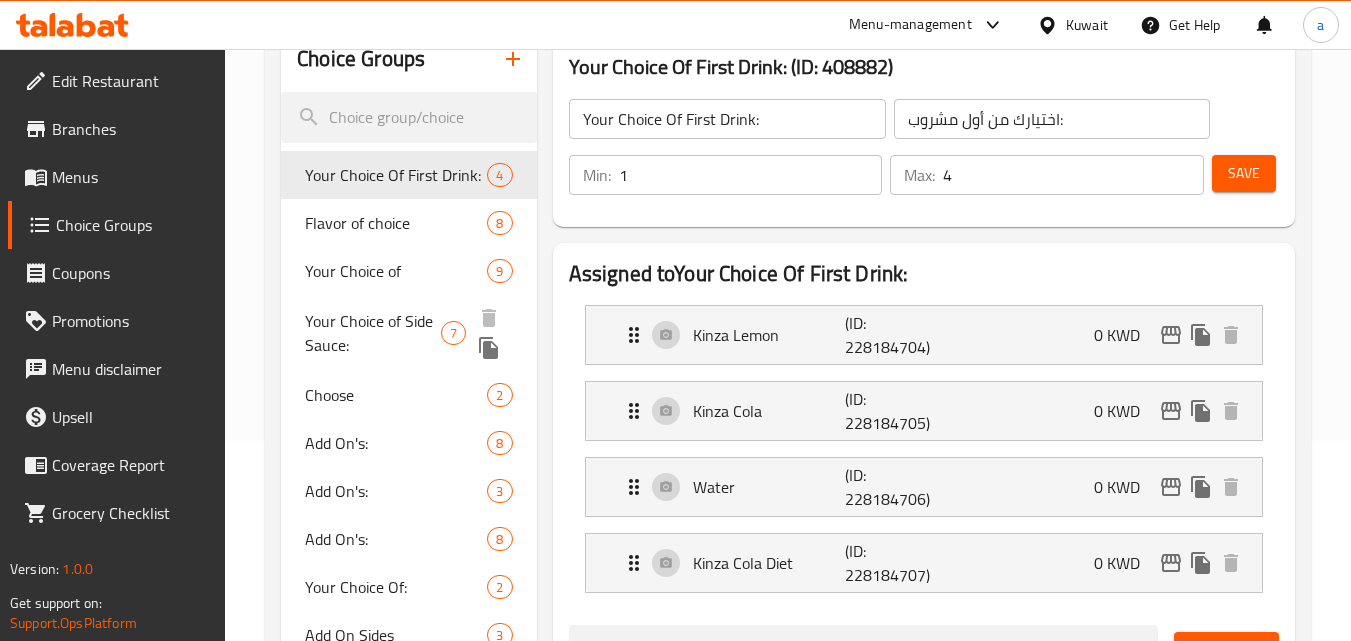 click on "Your Choice of Side Sauce:" at bounding box center (373, 333) 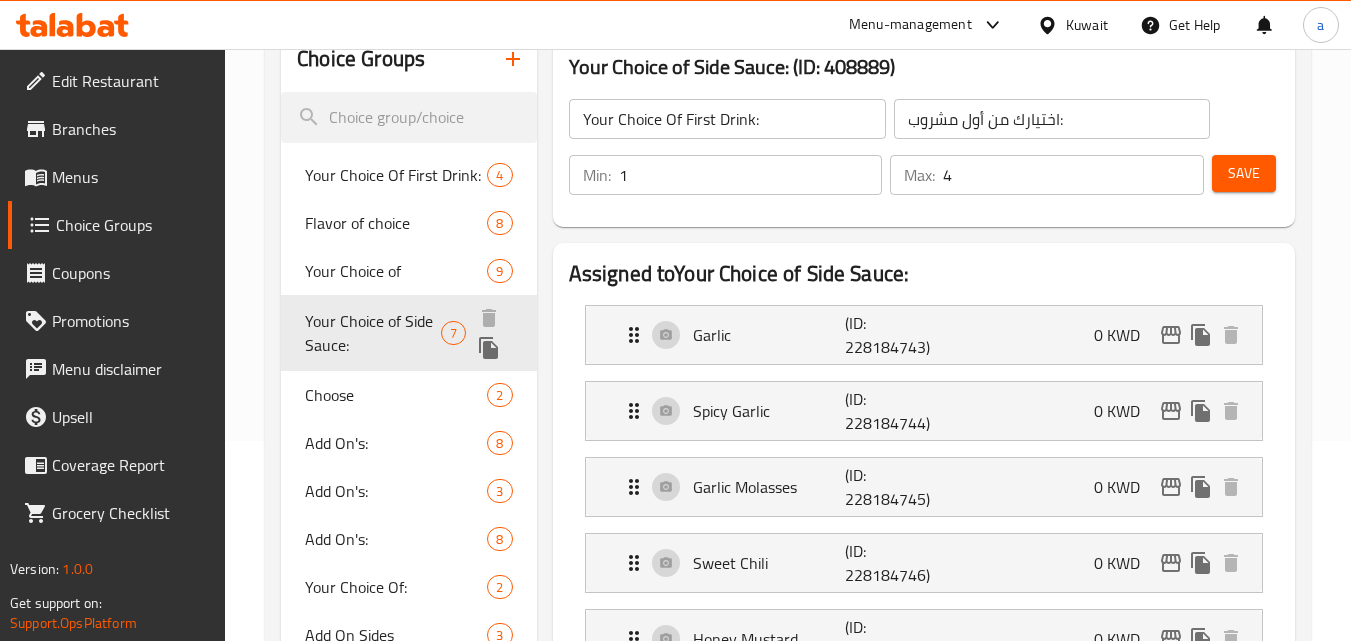 type on "Your Choice of Side Sauce:" 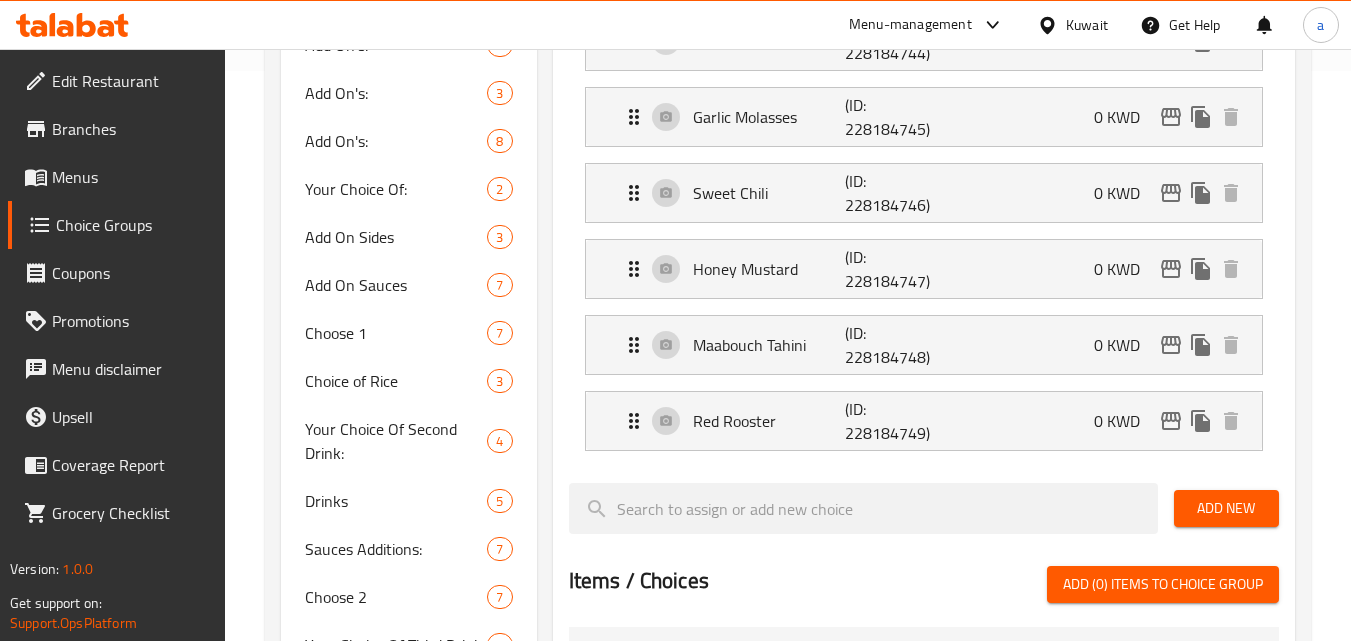 scroll, scrollTop: 600, scrollLeft: 0, axis: vertical 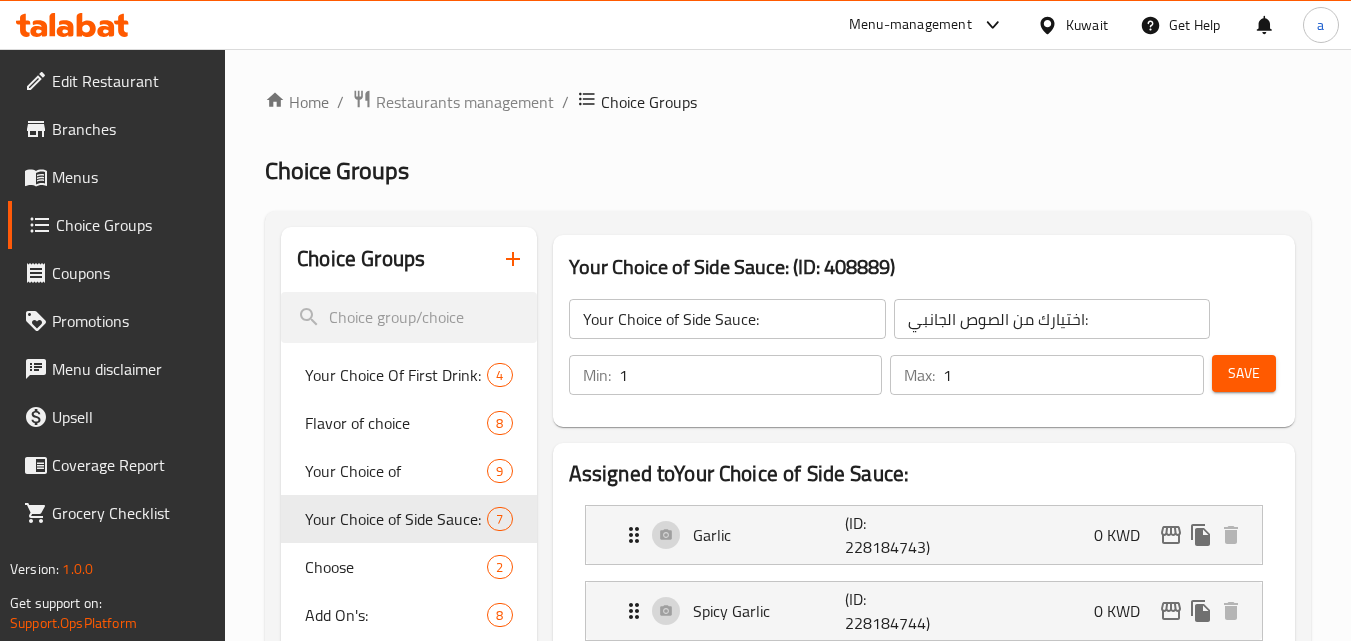 click at bounding box center (1051, 25) 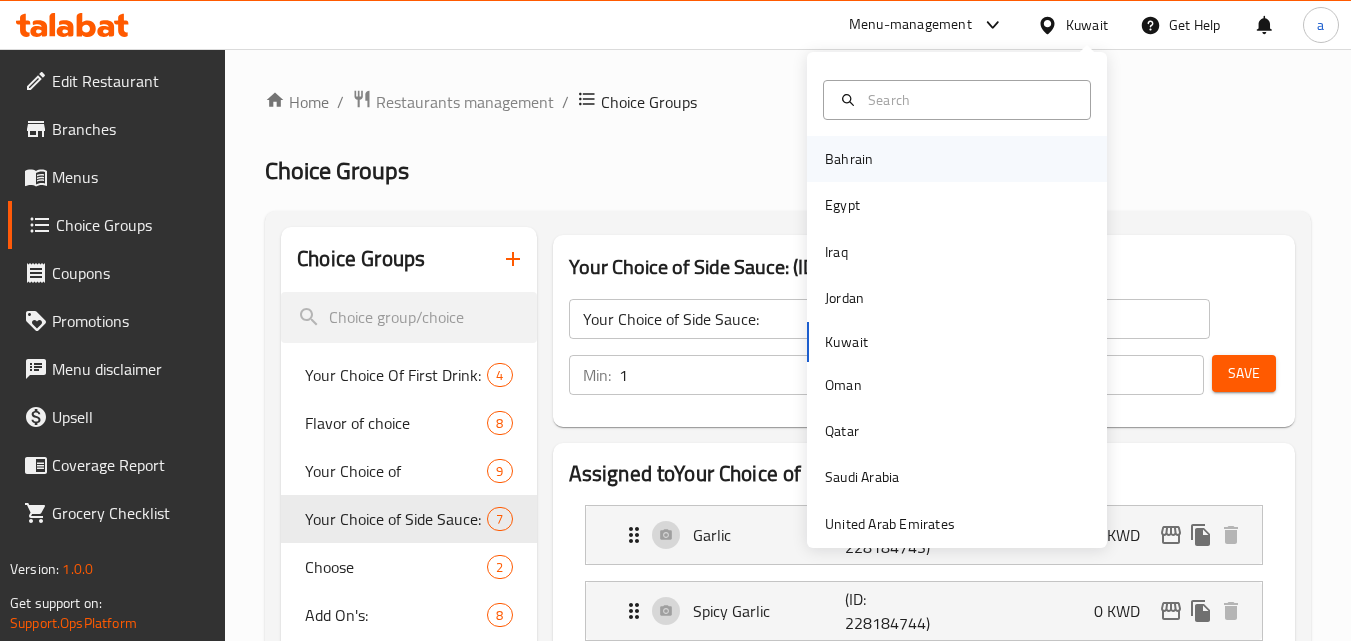 click on "Bahrain" at bounding box center [849, 159] 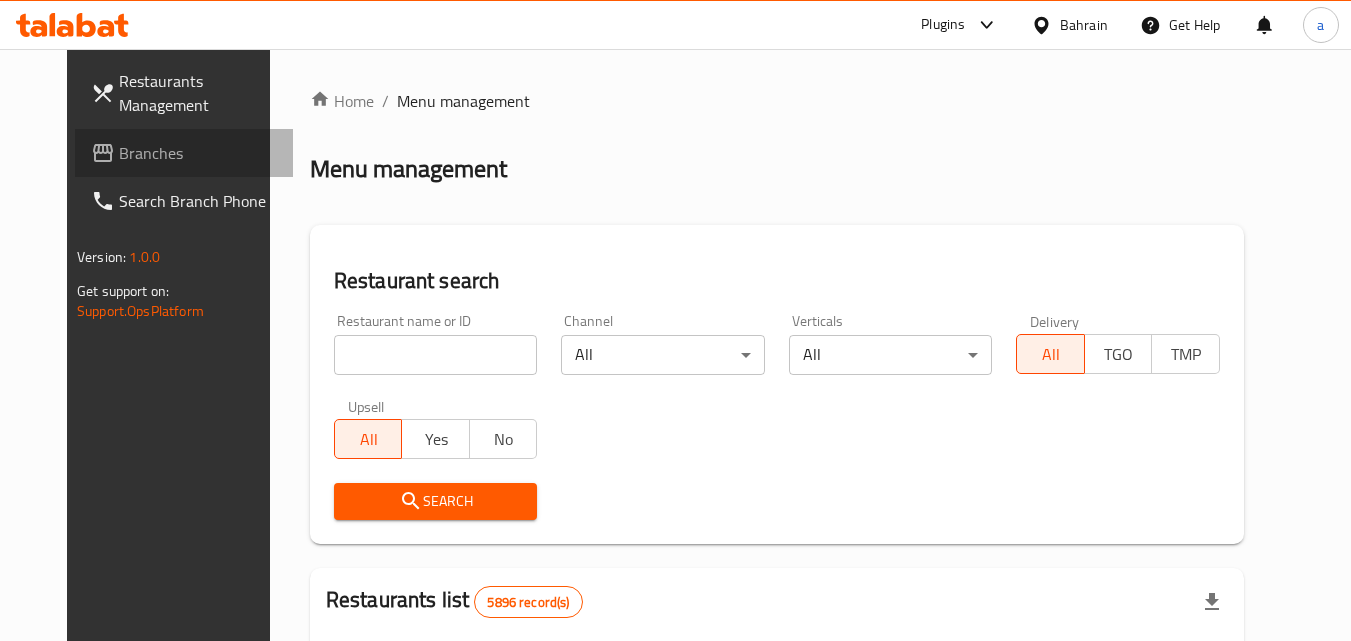 click on "Branches" at bounding box center (198, 153) 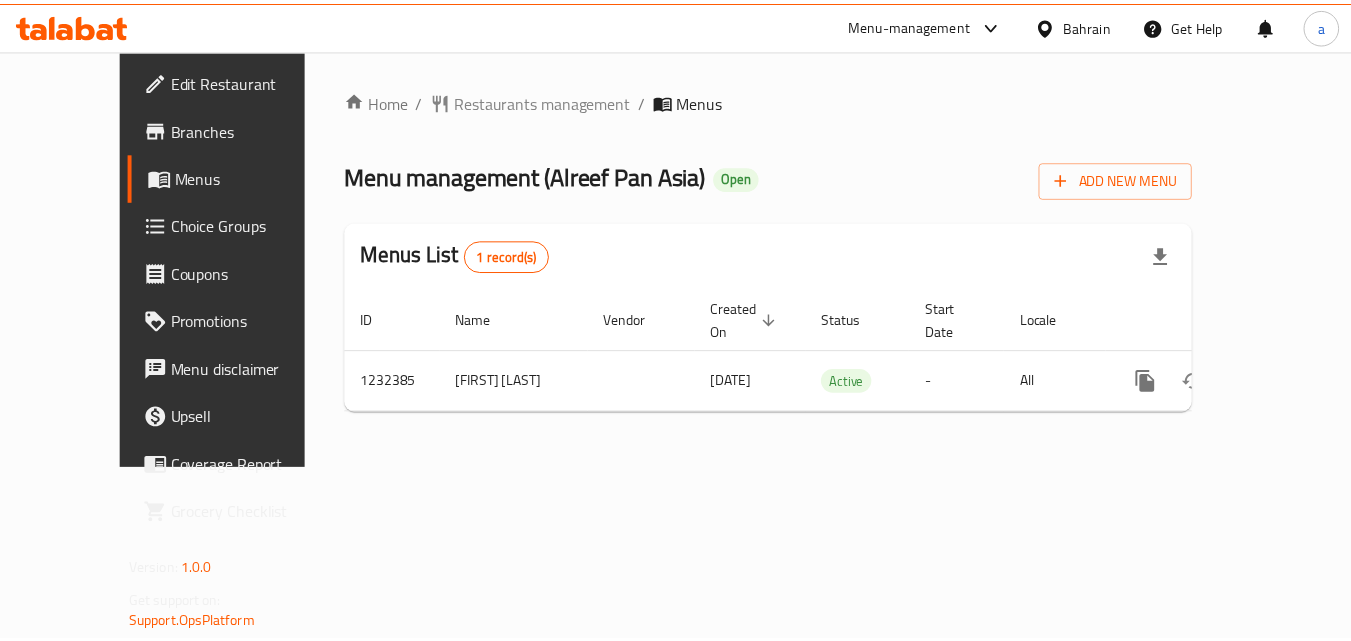 scroll, scrollTop: 0, scrollLeft: 0, axis: both 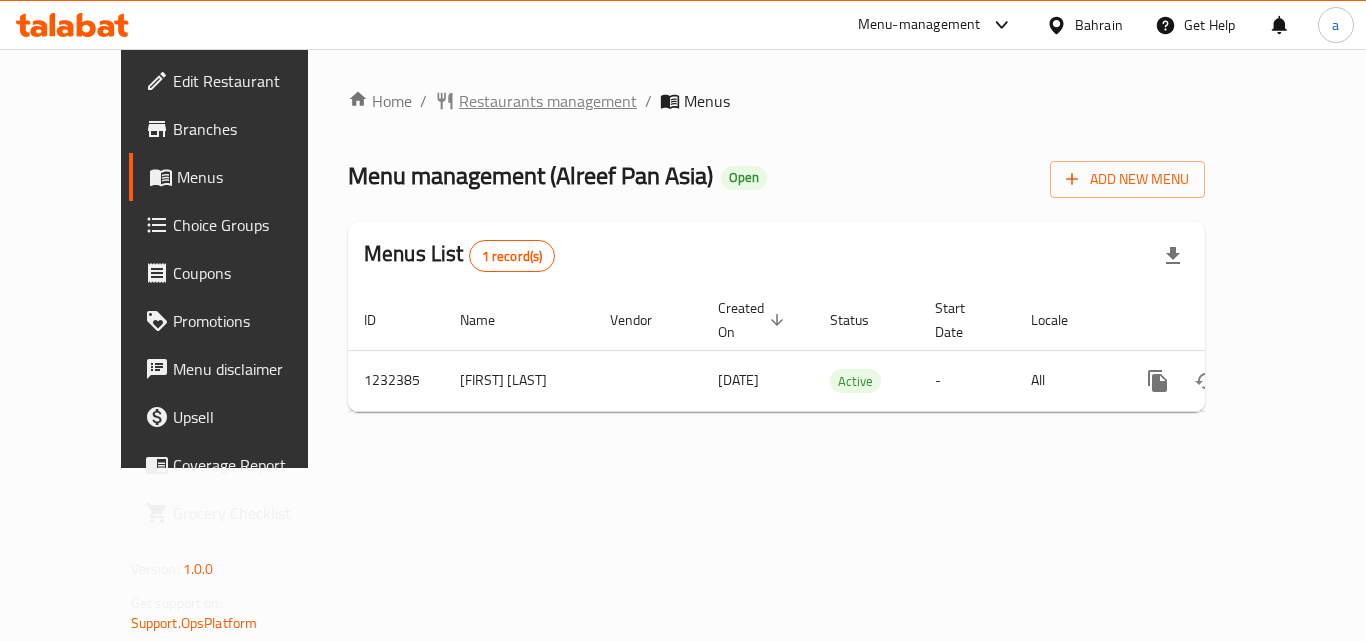 click on "Restaurants management" at bounding box center (548, 101) 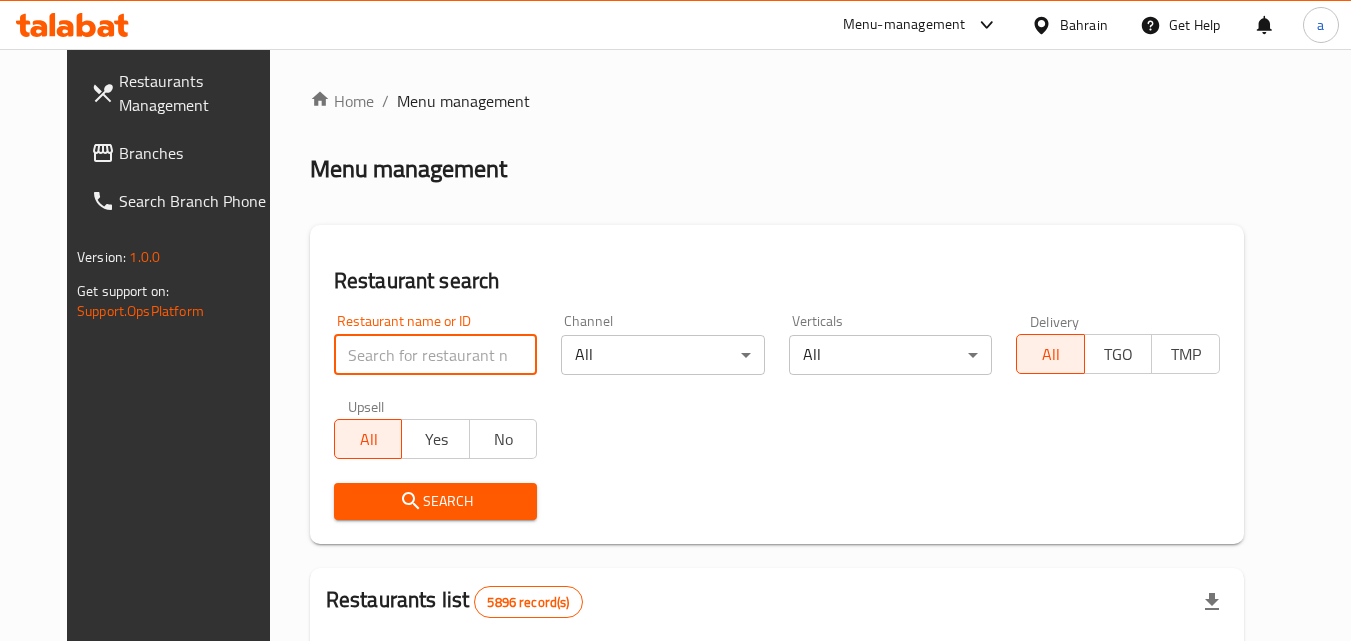 click at bounding box center (436, 355) 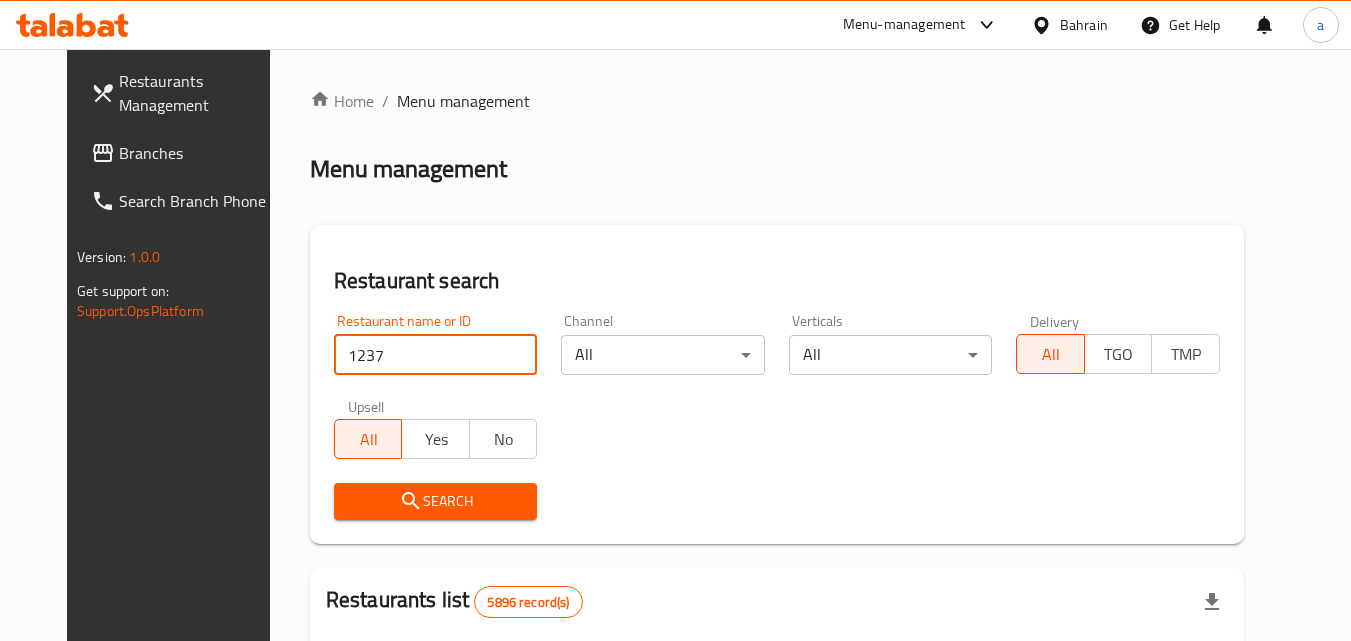 type on "1237" 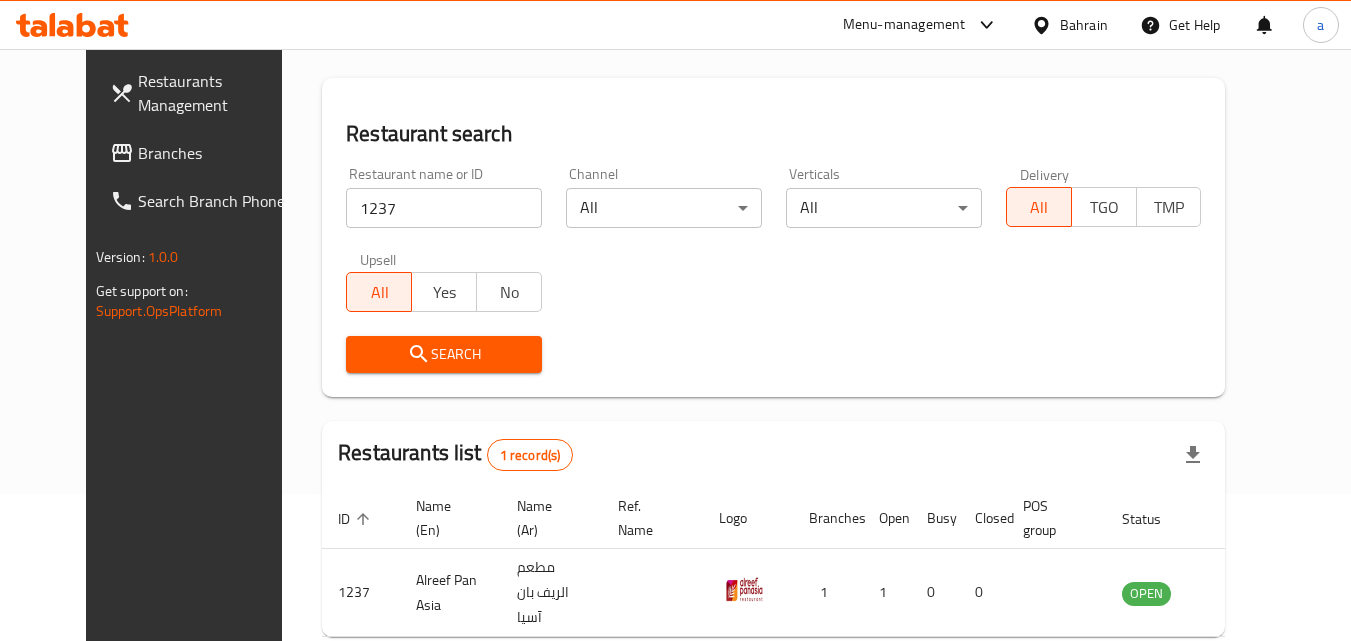 scroll, scrollTop: 234, scrollLeft: 0, axis: vertical 